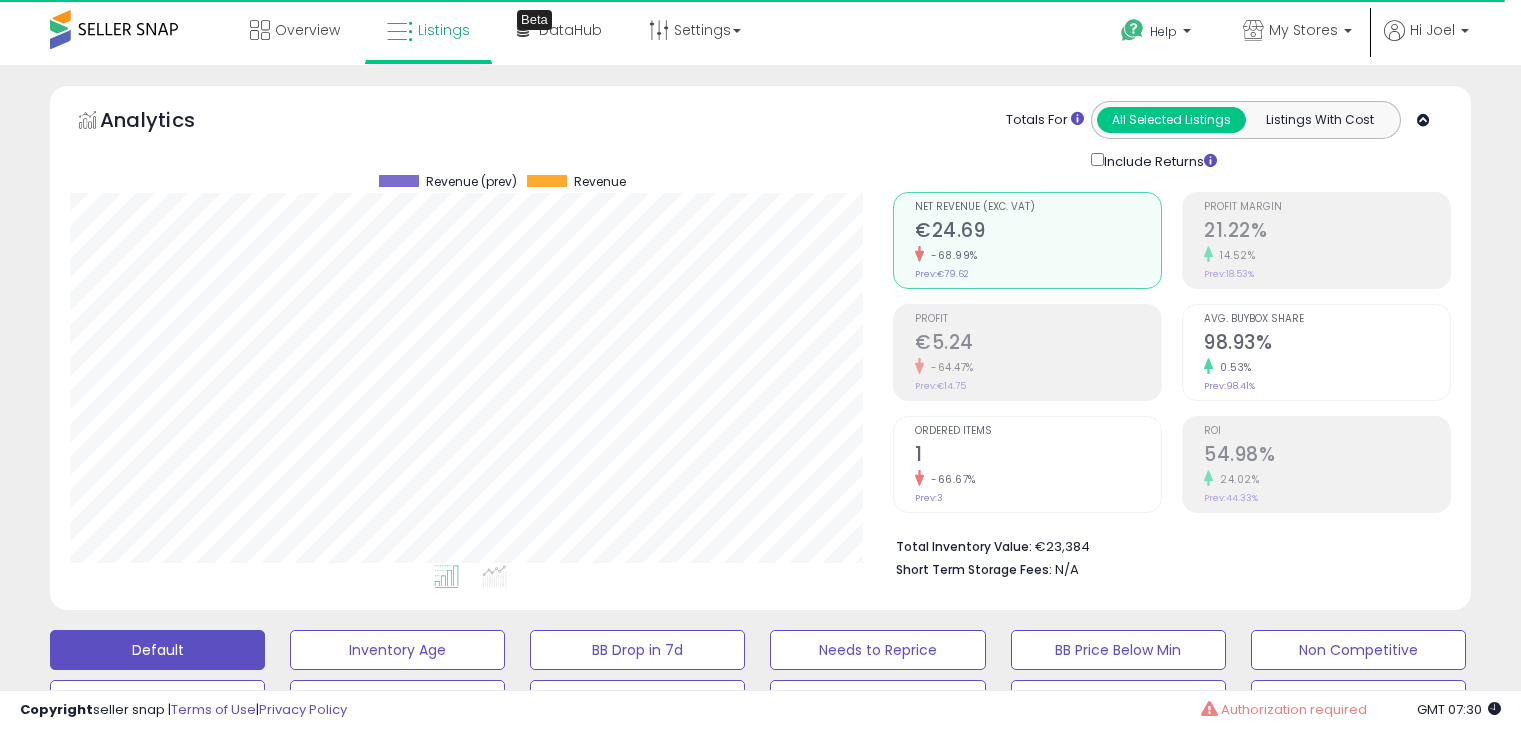 select on "**" 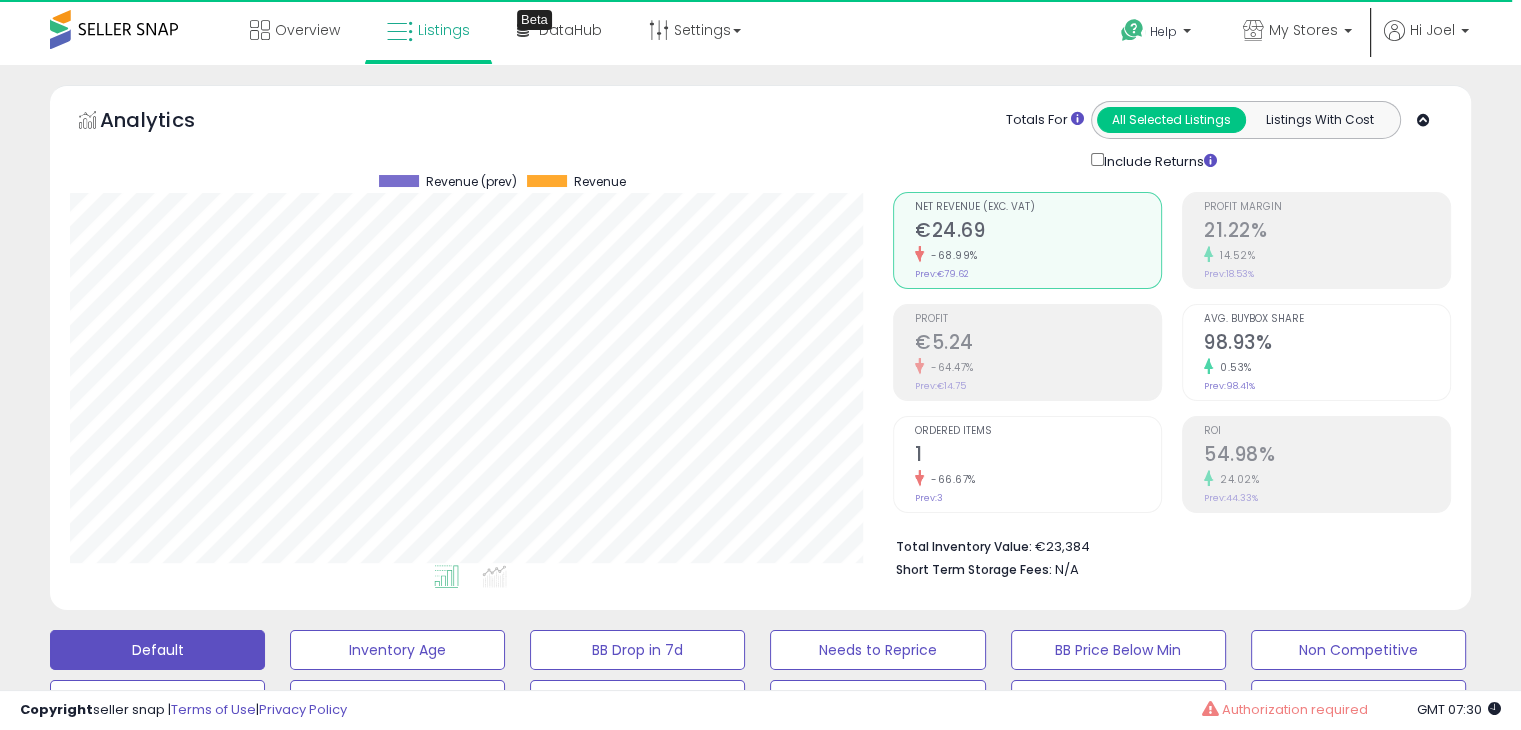 scroll, scrollTop: 999589, scrollLeft: 999176, axis: both 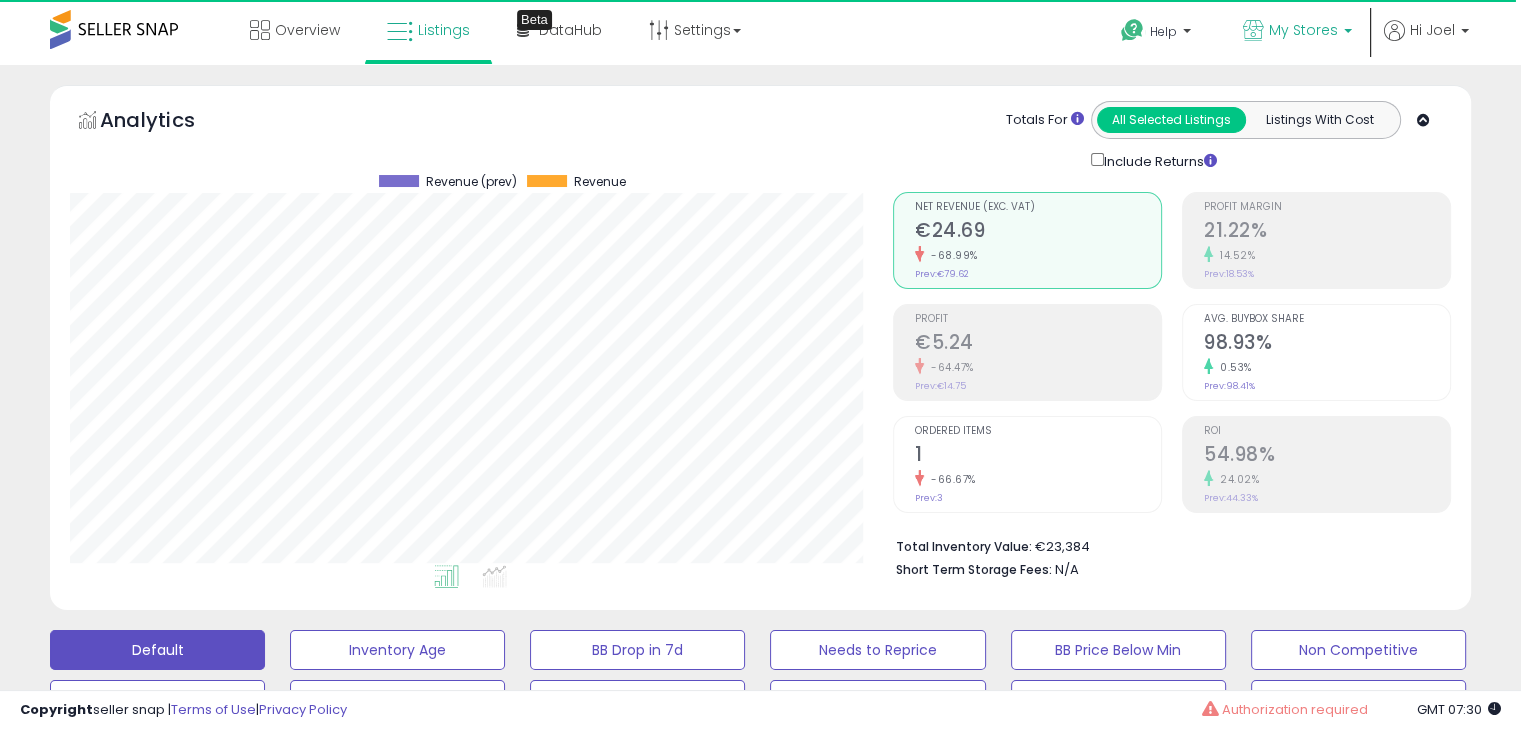 click on "My Stores" at bounding box center (1303, 30) 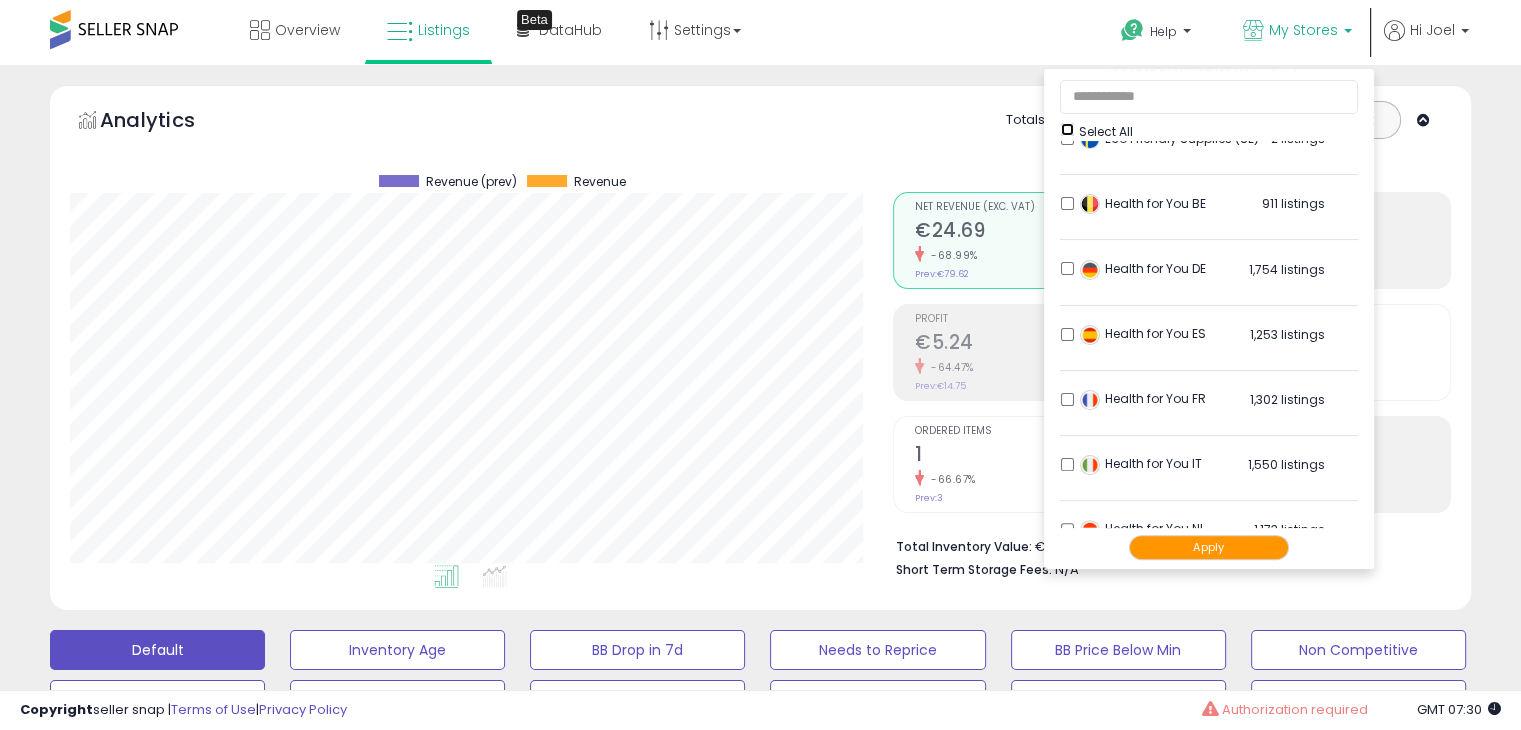 scroll, scrollTop: 700, scrollLeft: 0, axis: vertical 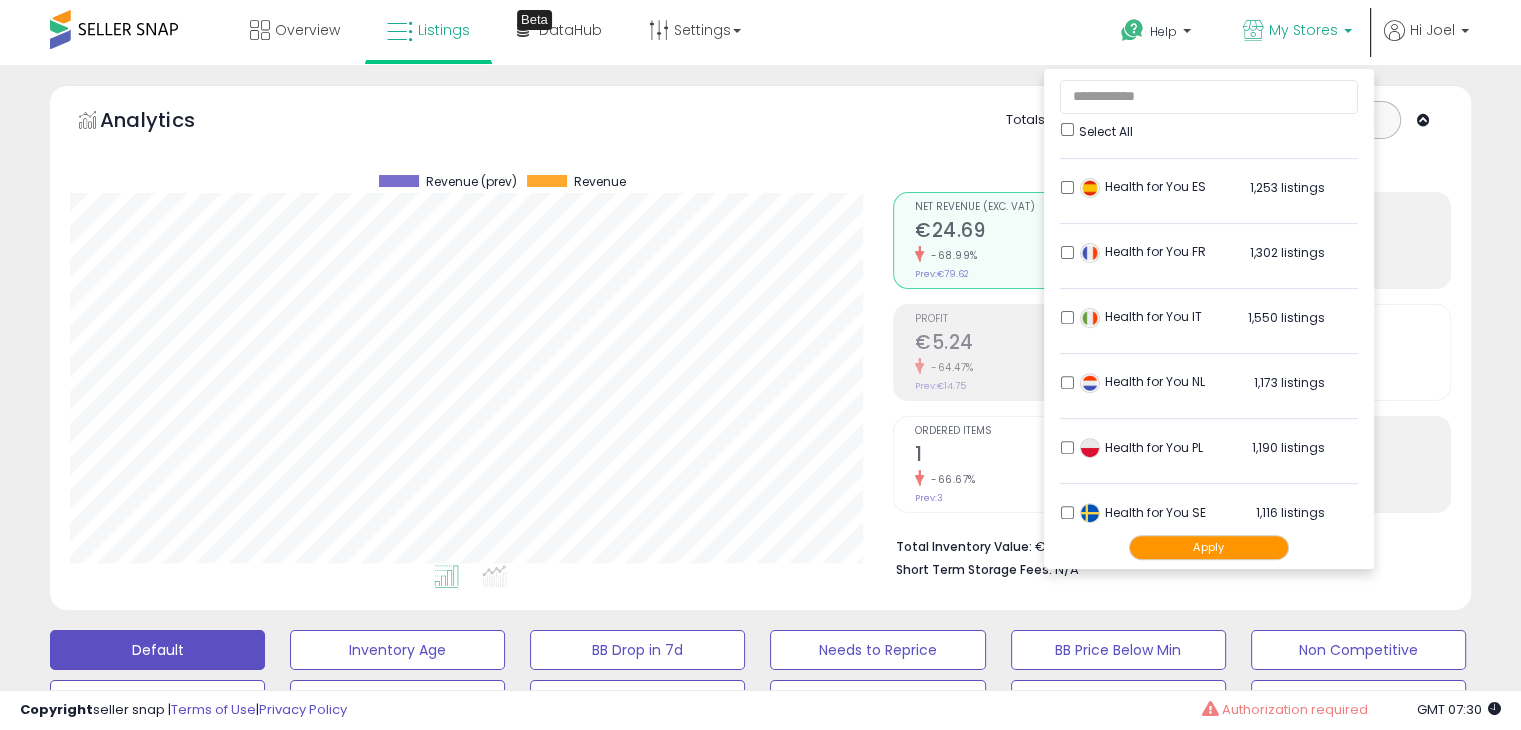 click on "Apply" at bounding box center [1209, 547] 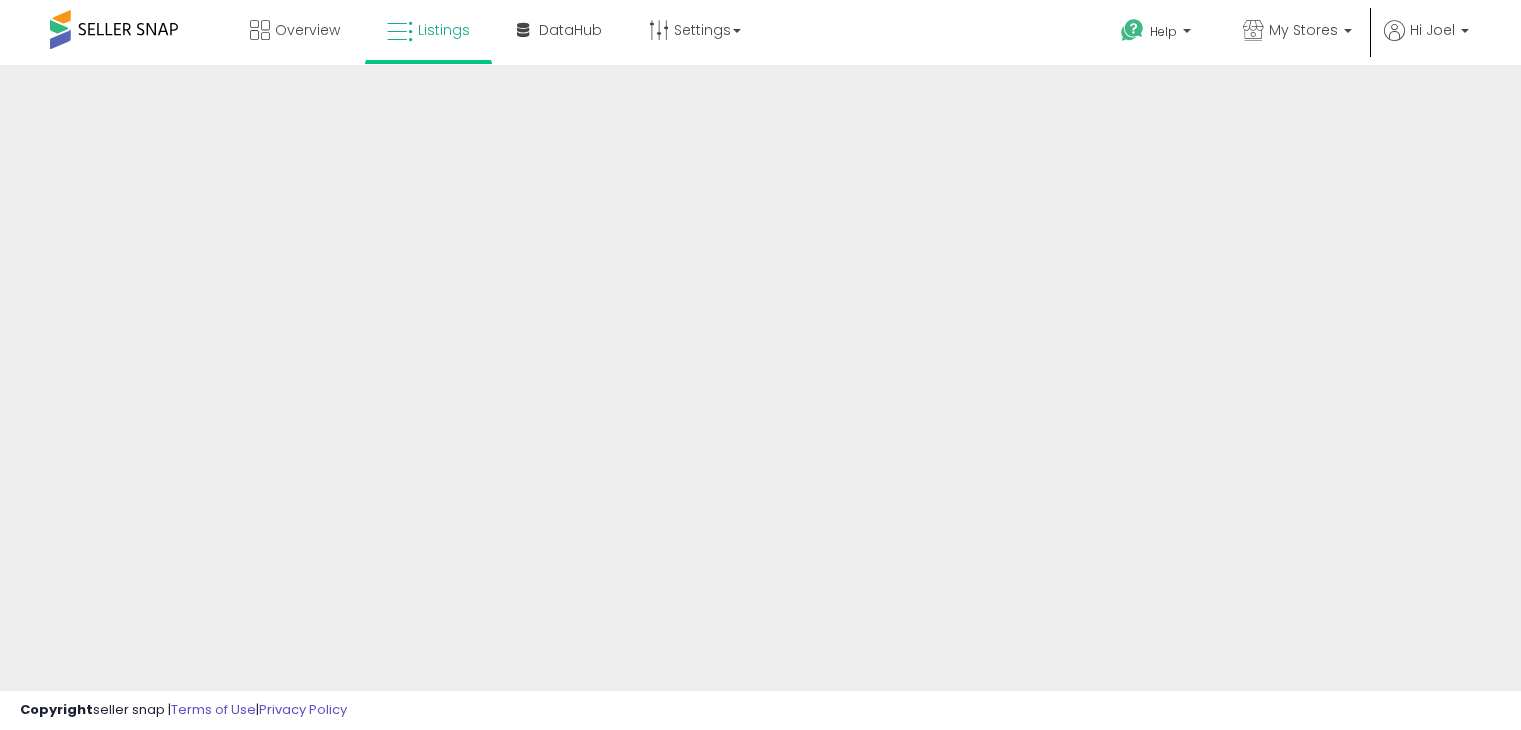 scroll, scrollTop: 0, scrollLeft: 0, axis: both 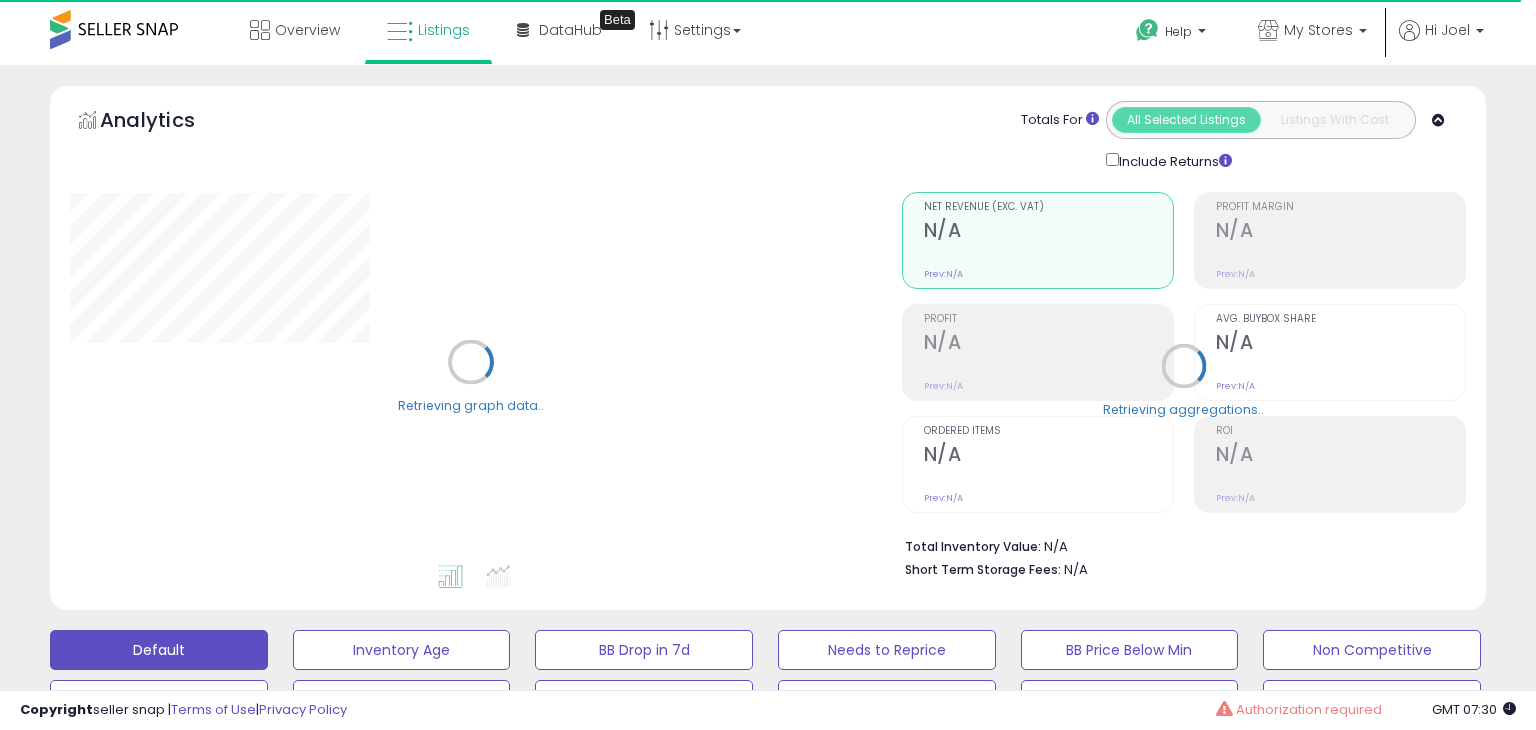 type on "***" 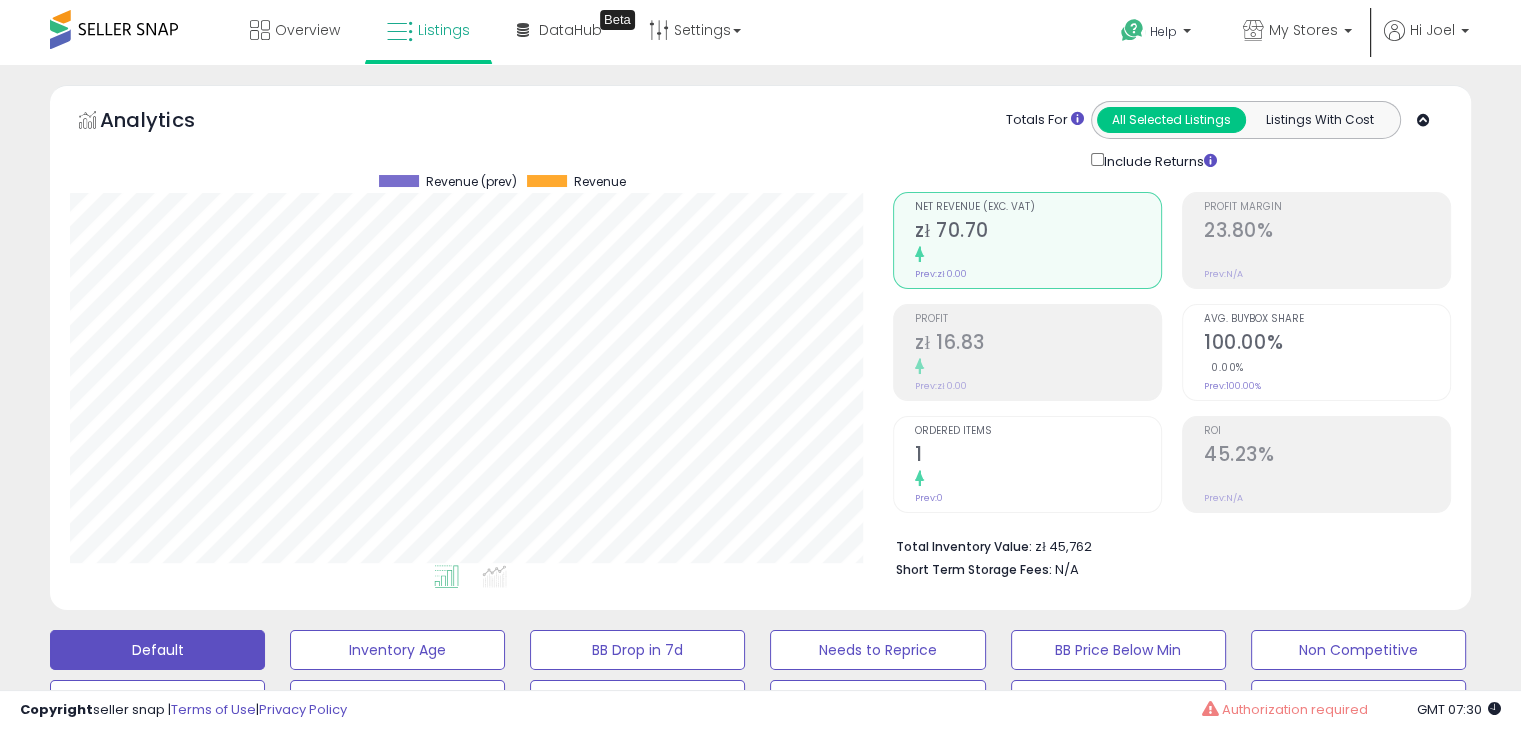 scroll, scrollTop: 300, scrollLeft: 0, axis: vertical 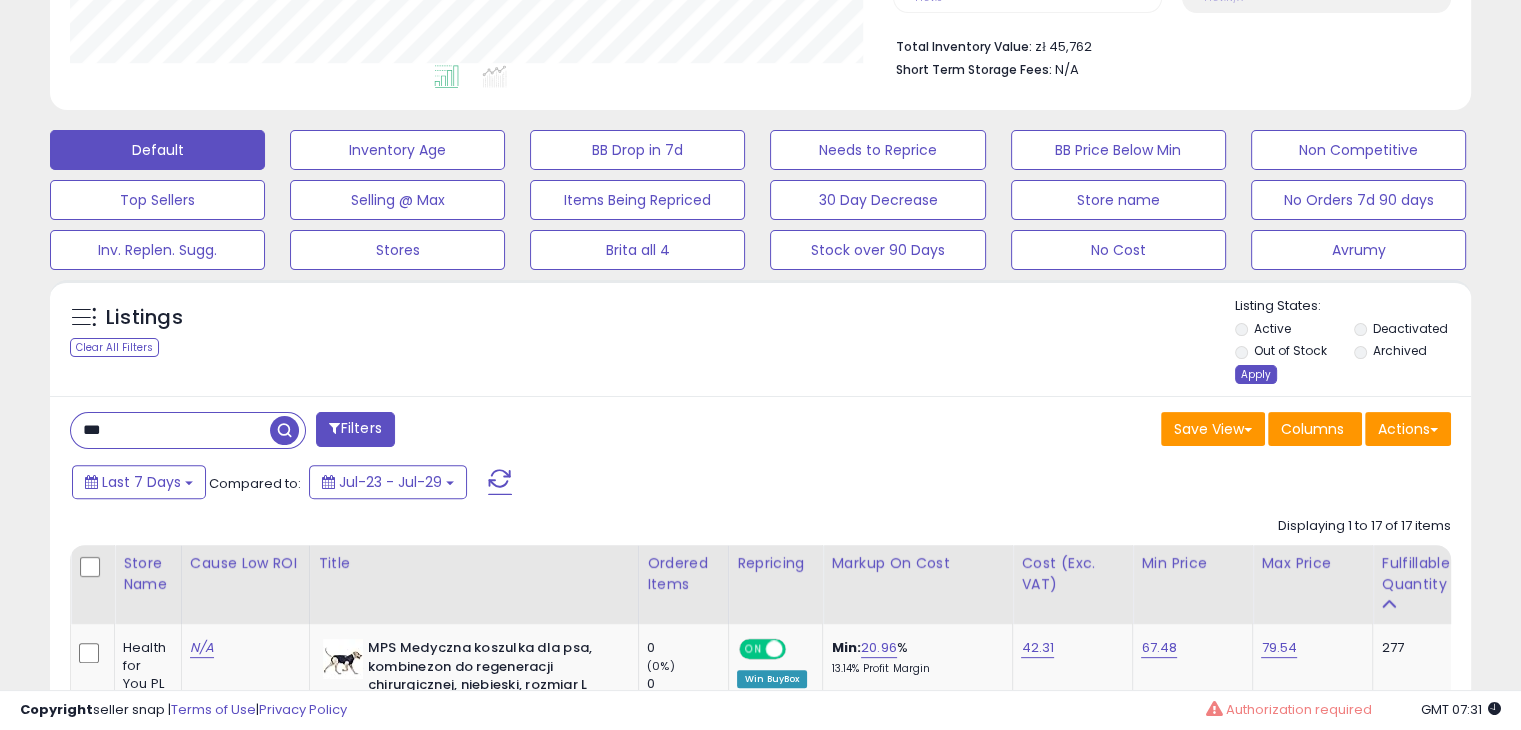 click on "Apply" at bounding box center [1256, 374] 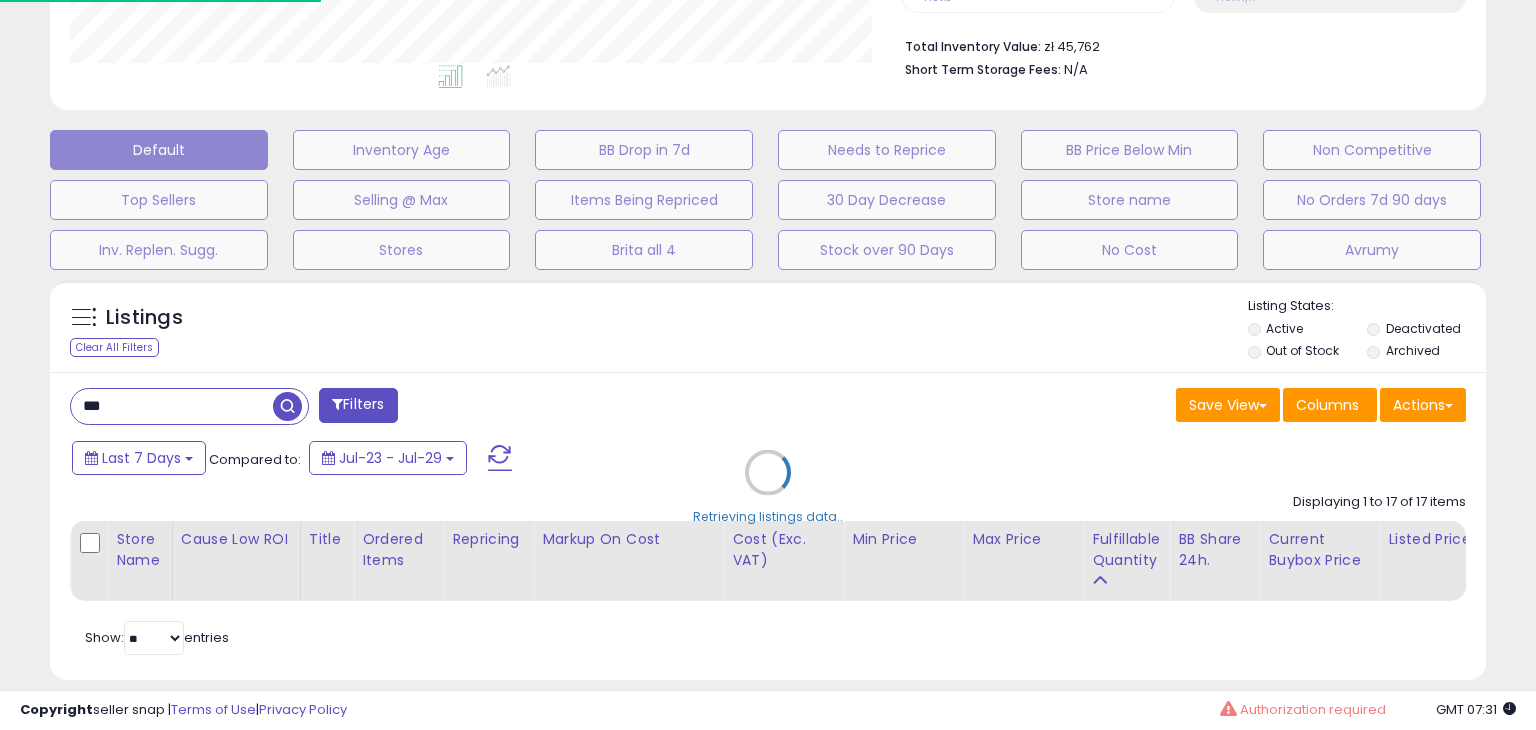 scroll, scrollTop: 999589, scrollLeft: 999168, axis: both 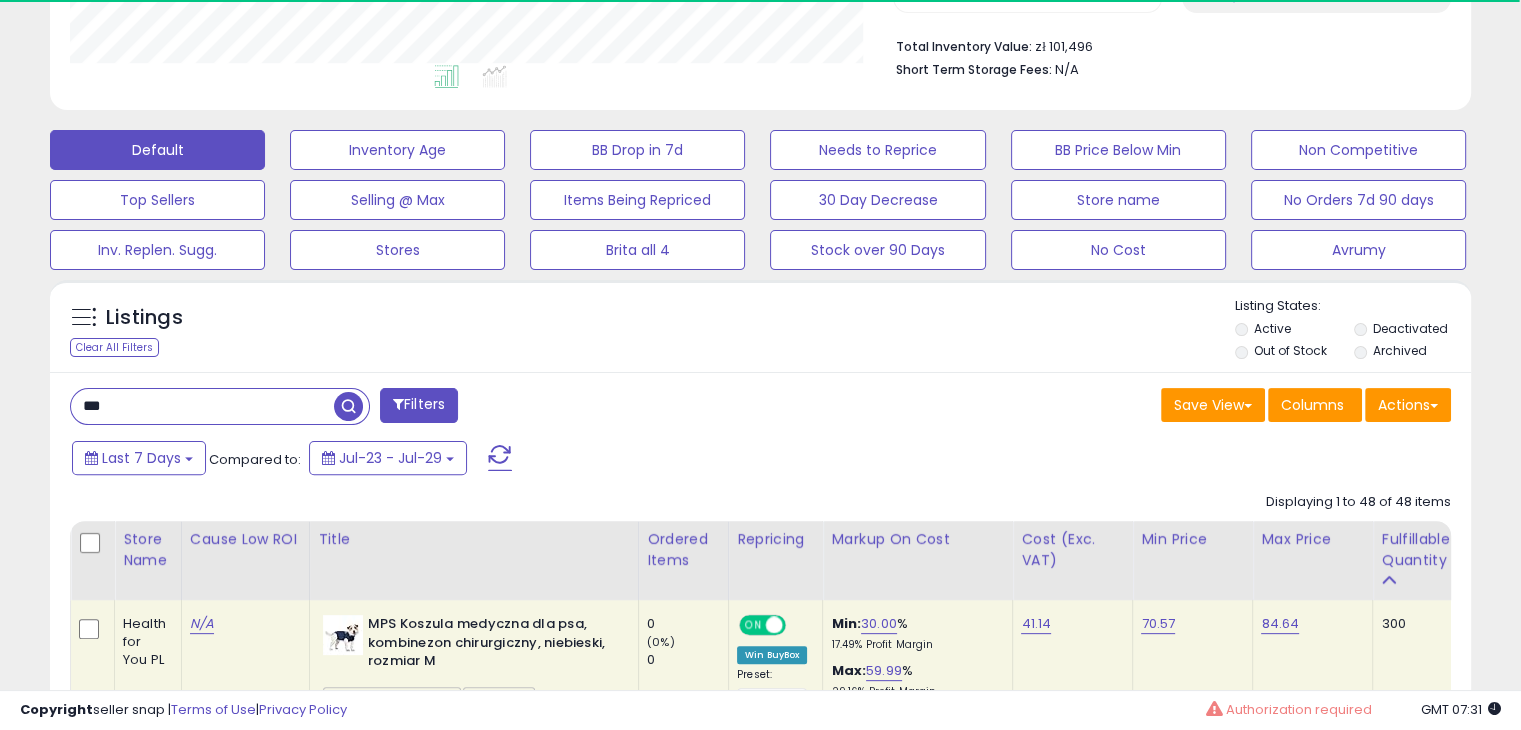 click on "***" at bounding box center [202, 406] 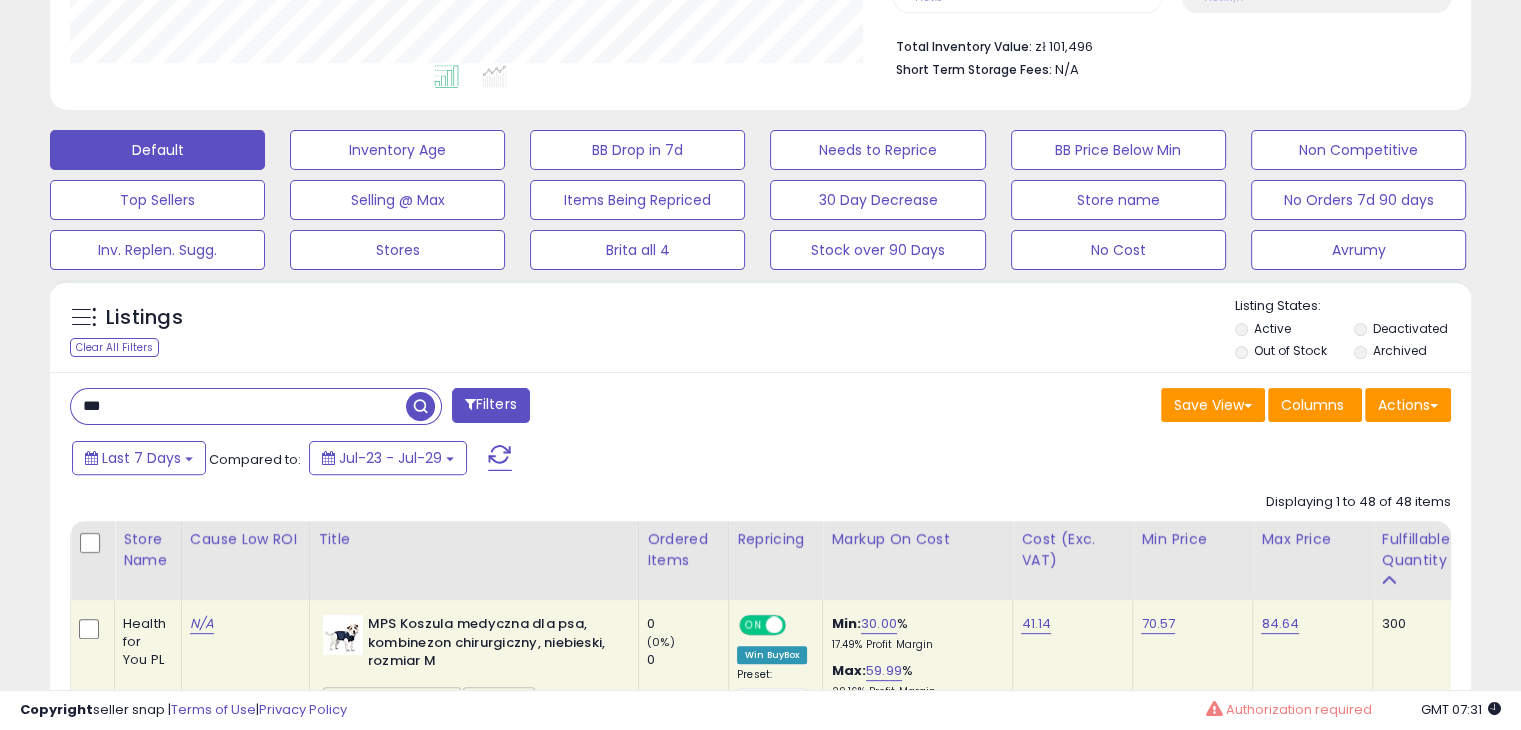 click on "***" at bounding box center (238, 406) 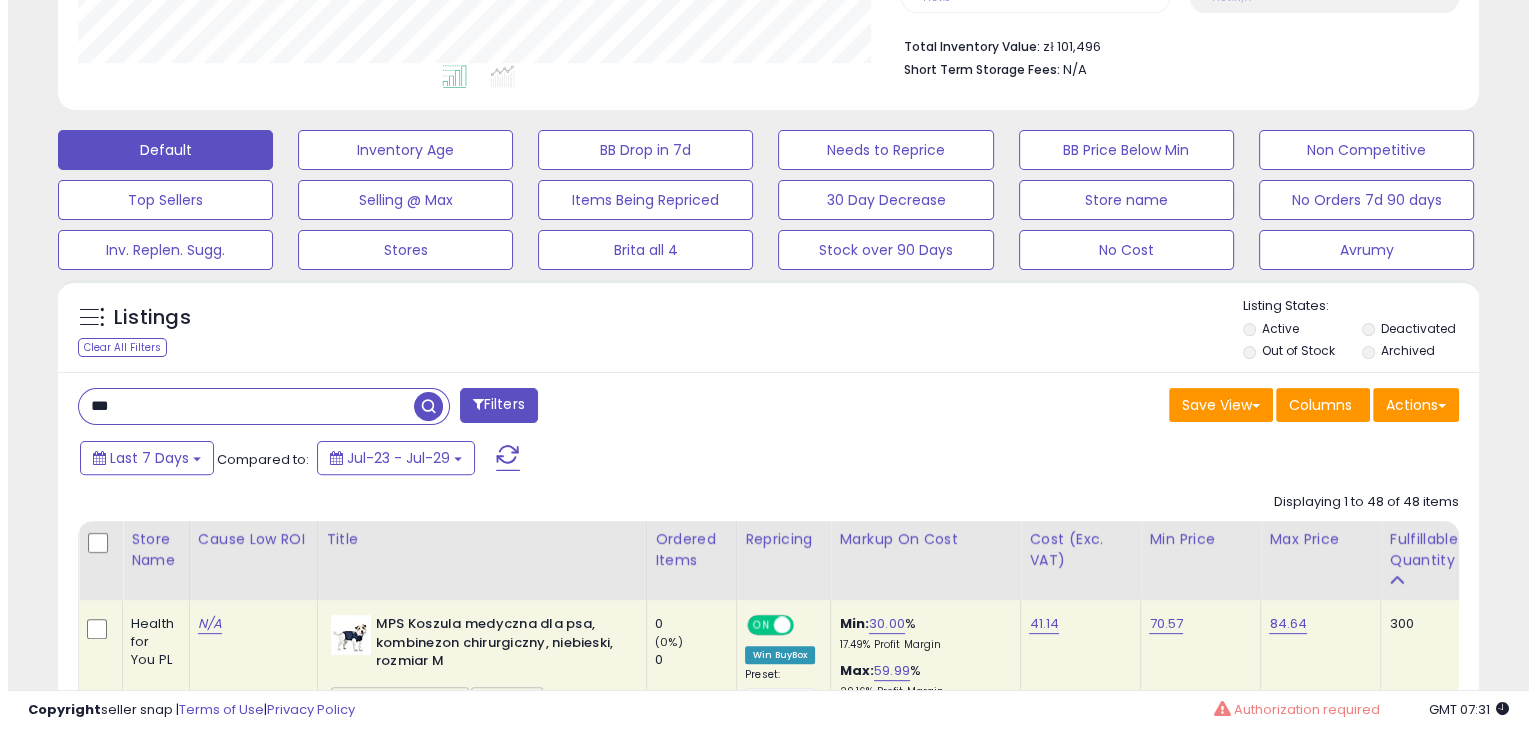 scroll, scrollTop: 409, scrollLeft: 822, axis: both 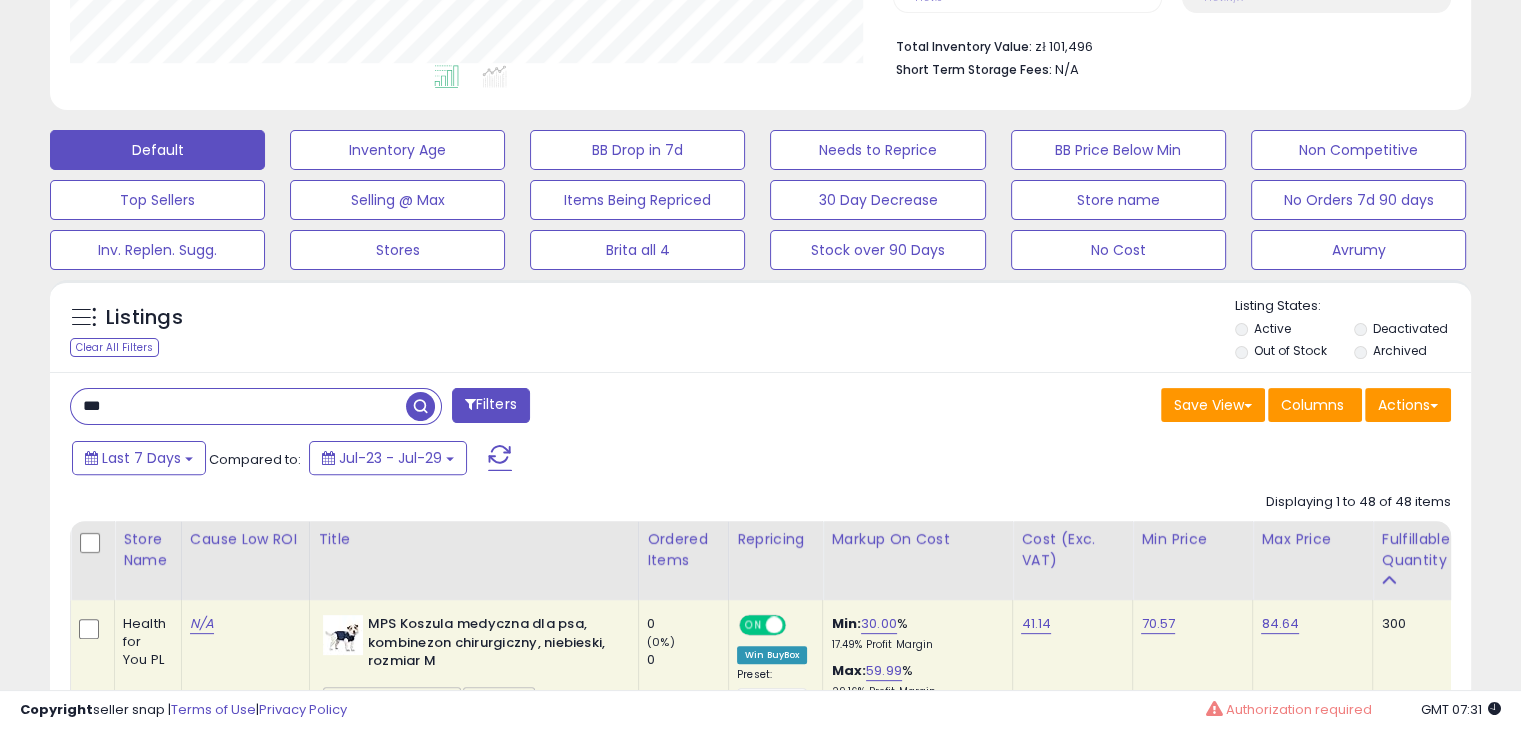 paste on "*******" 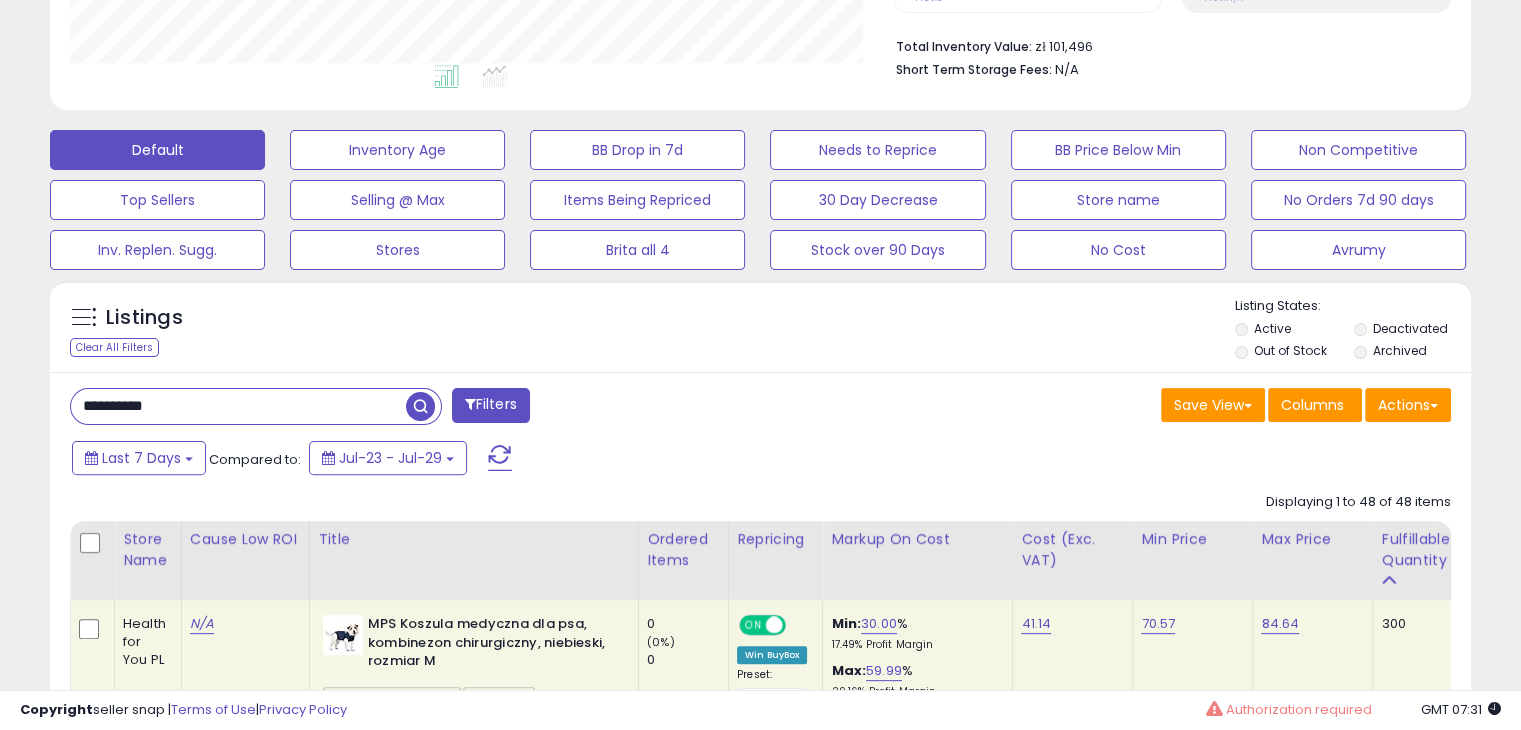 type on "**********" 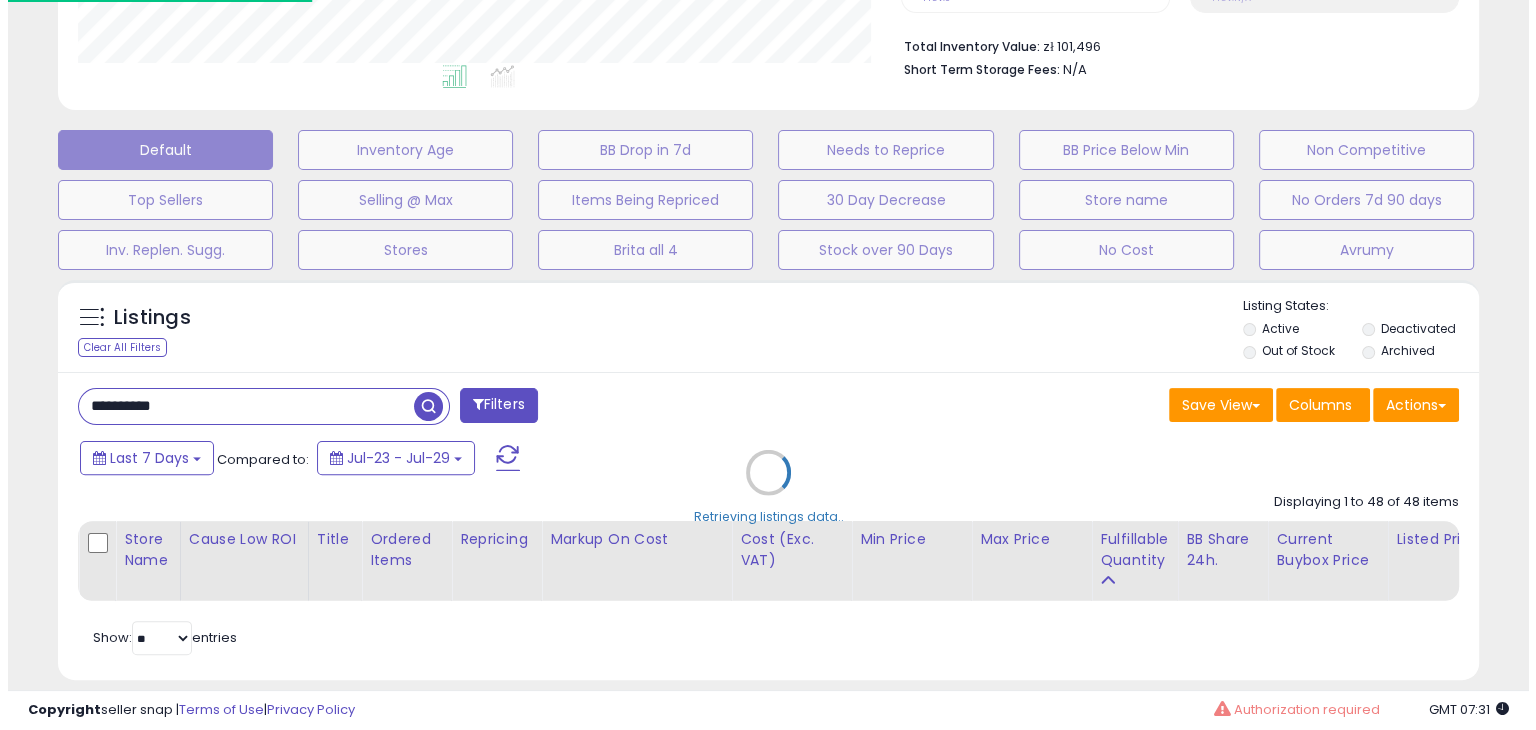 scroll, scrollTop: 999589, scrollLeft: 999168, axis: both 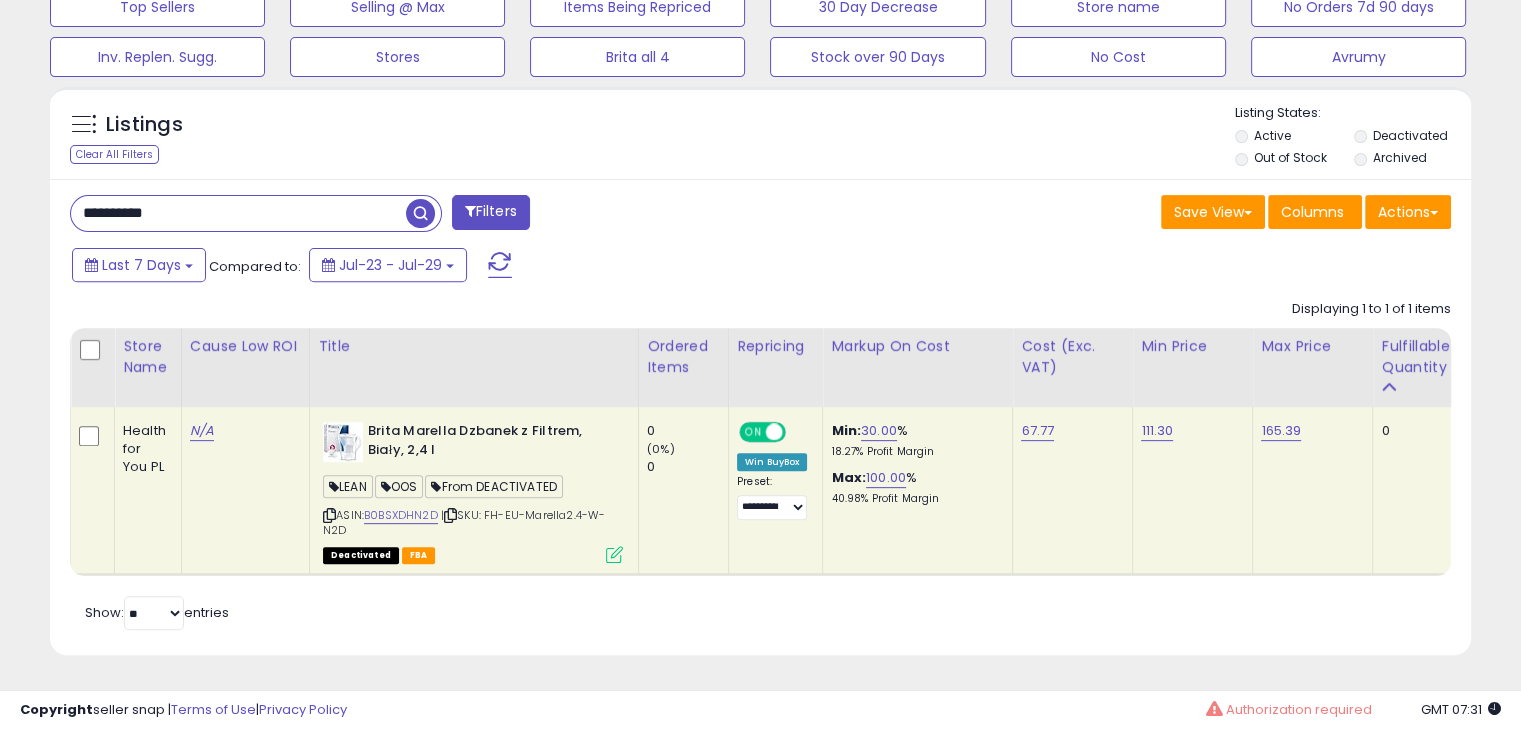 click at bounding box center [614, 554] 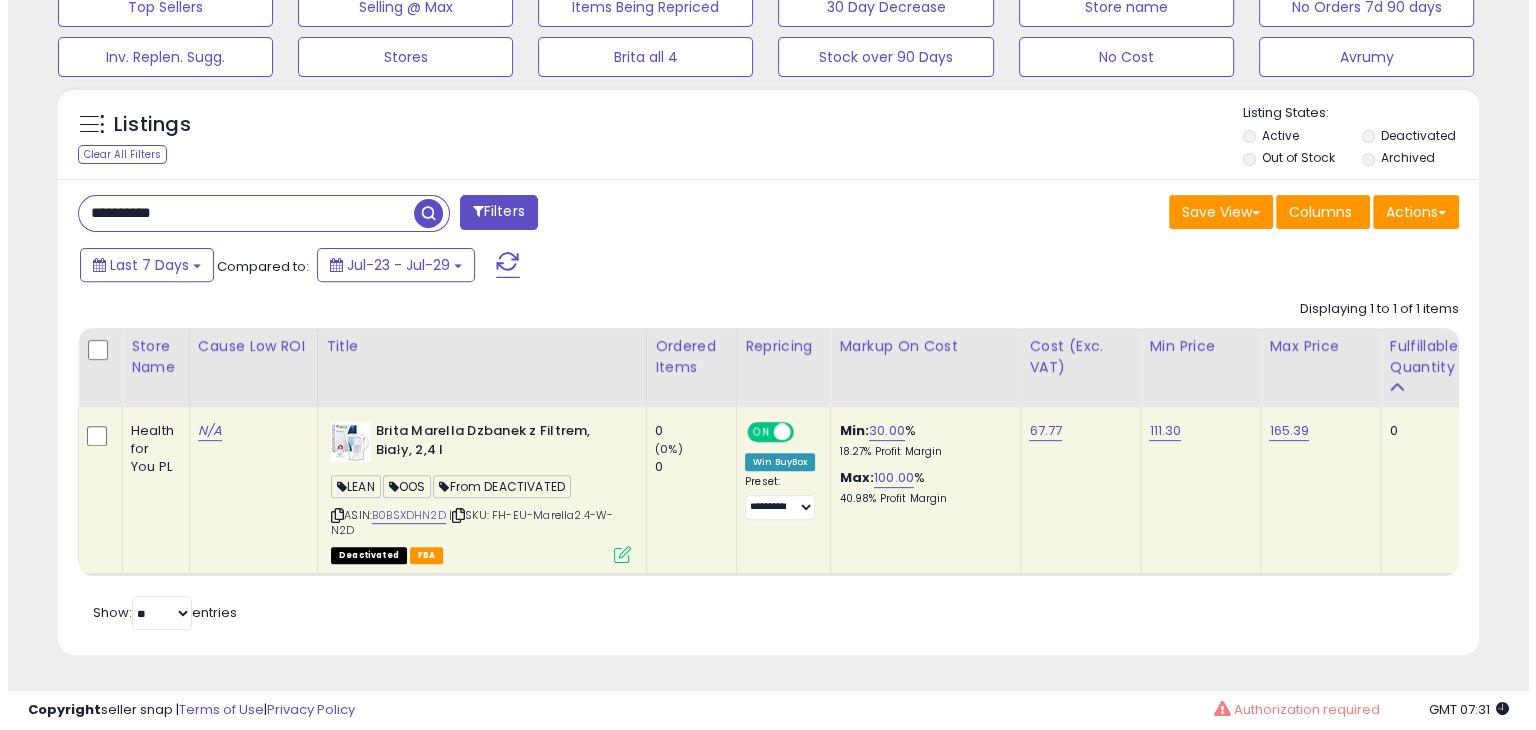 scroll, scrollTop: 999589, scrollLeft: 999168, axis: both 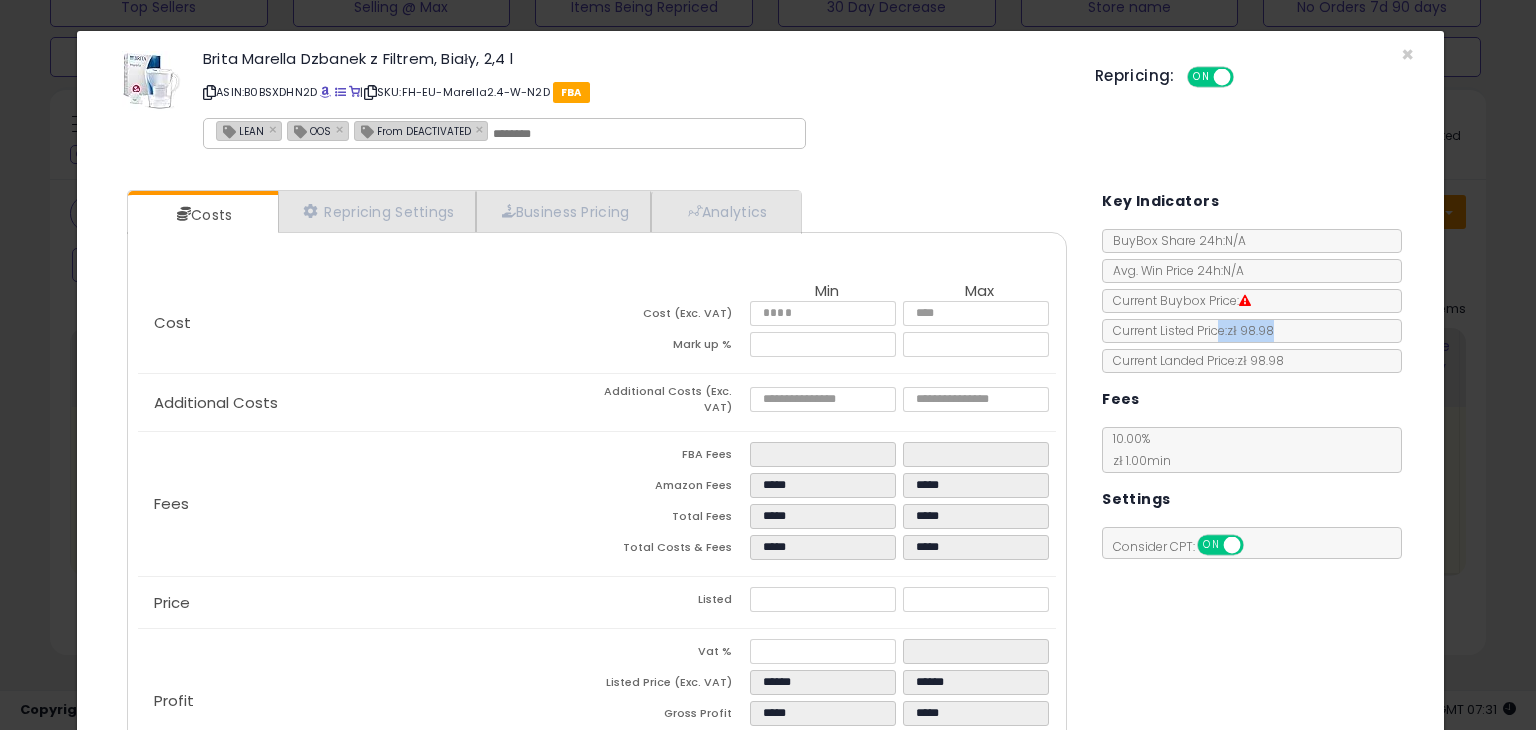drag, startPoint x: 1212, startPoint y: 330, endPoint x: 1269, endPoint y: 338, distance: 57.558666 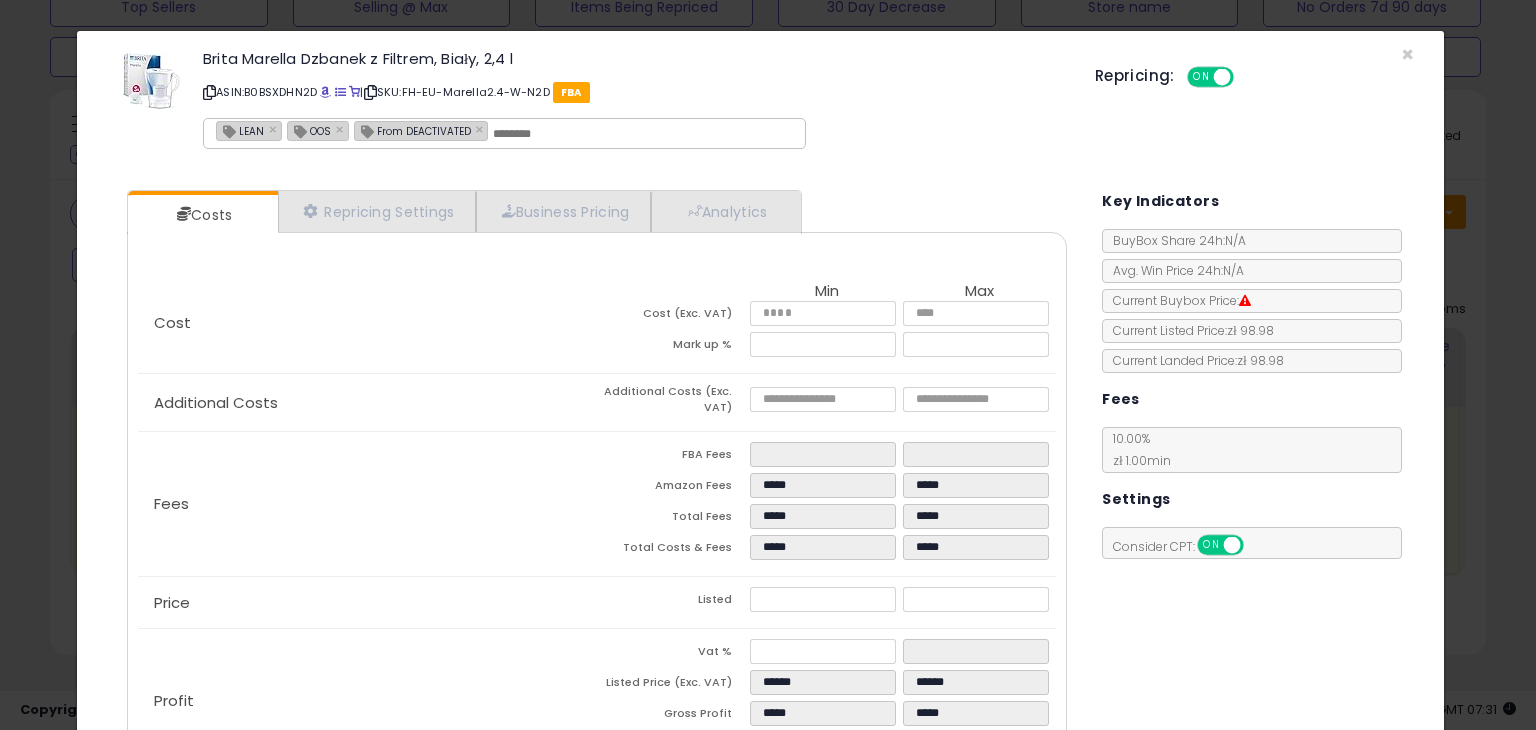 click on "Fees" 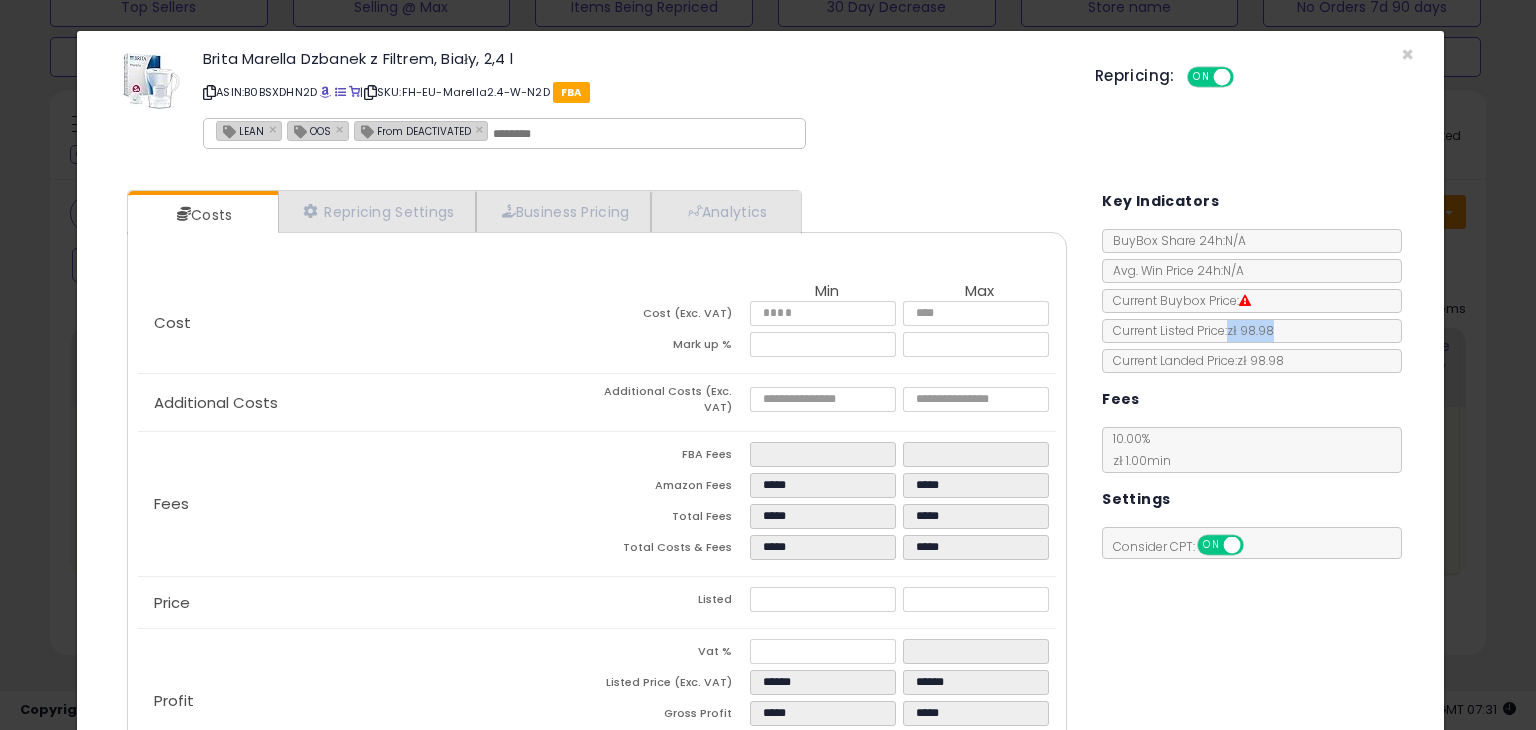 drag, startPoint x: 1218, startPoint y: 330, endPoint x: 1282, endPoint y: 332, distance: 64.03124 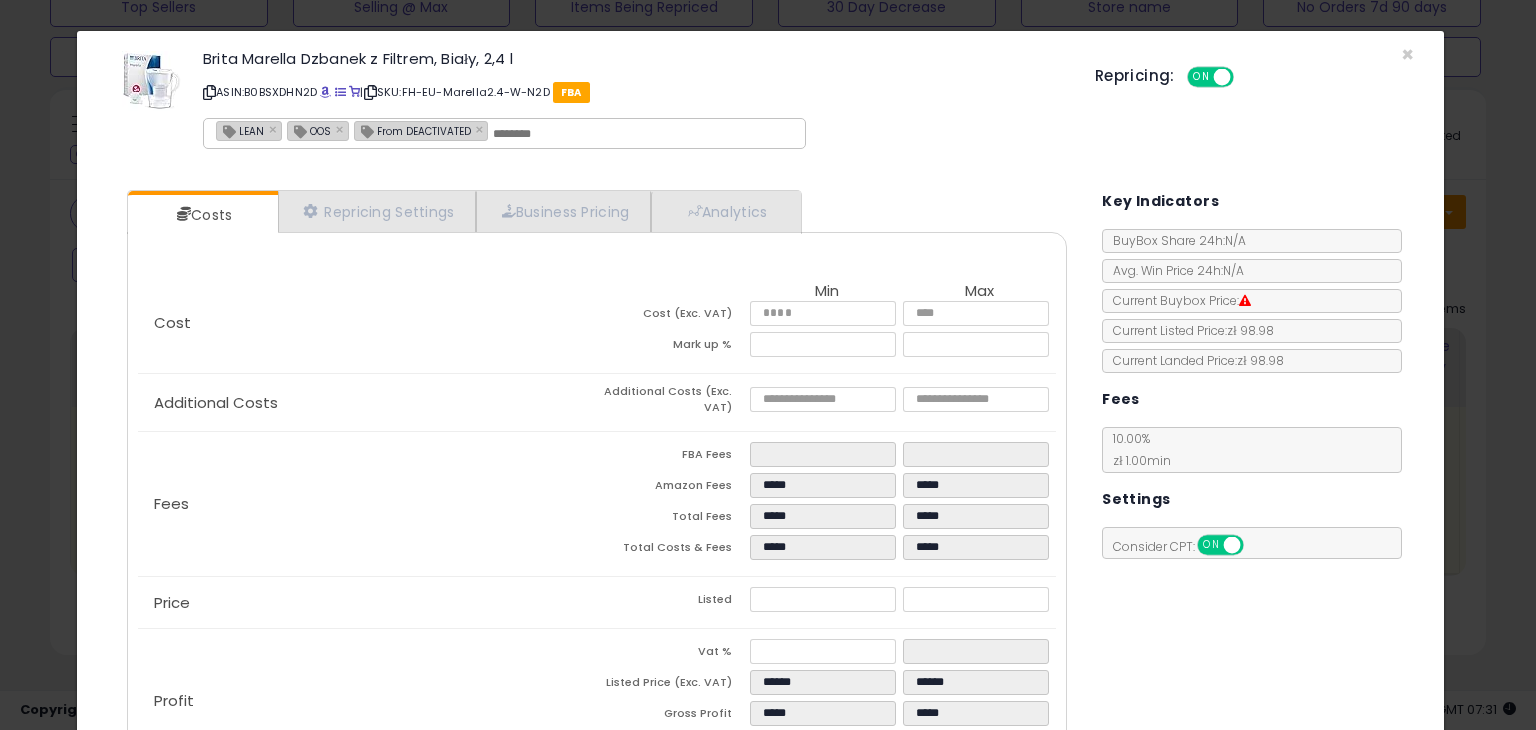 click on "Fees" 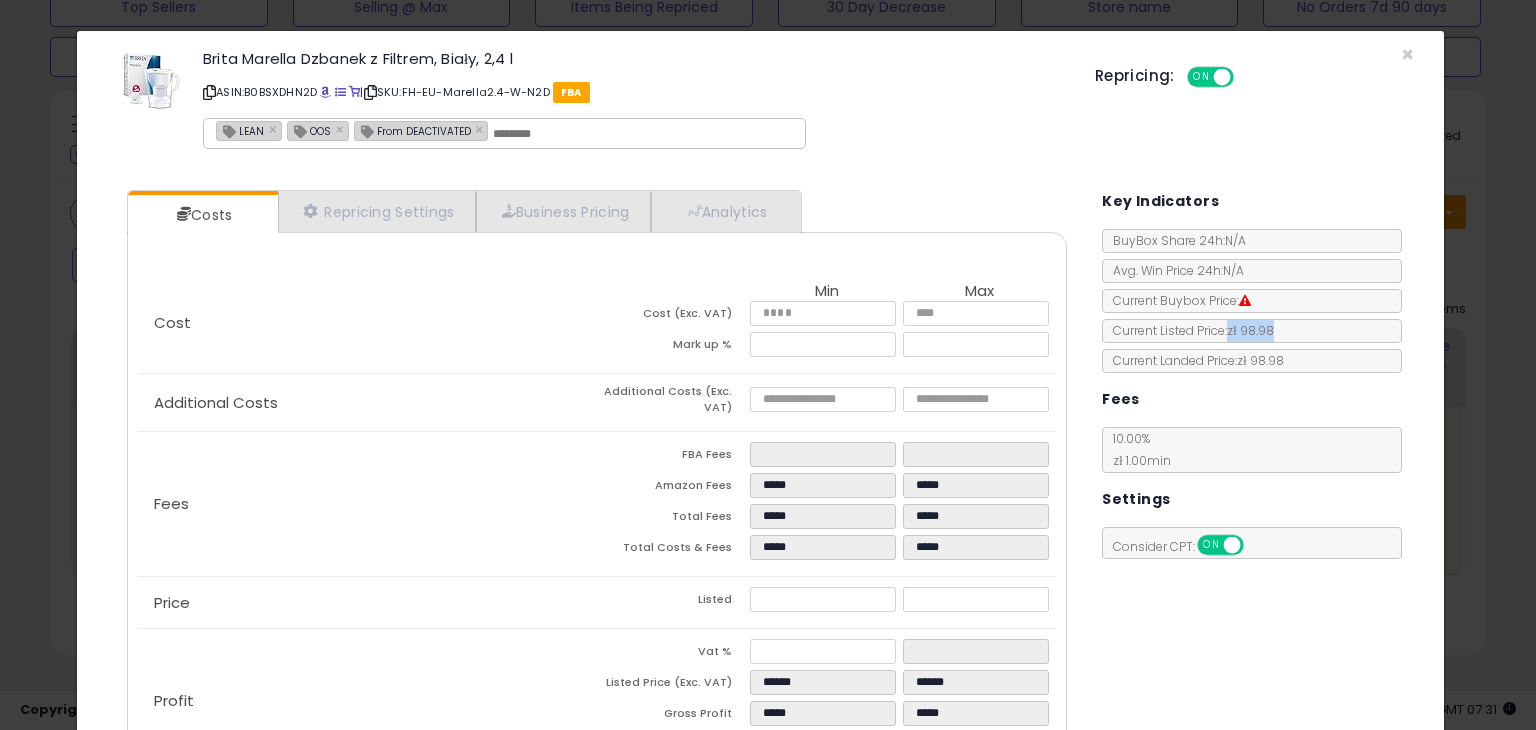 copy on "zł 98.98" 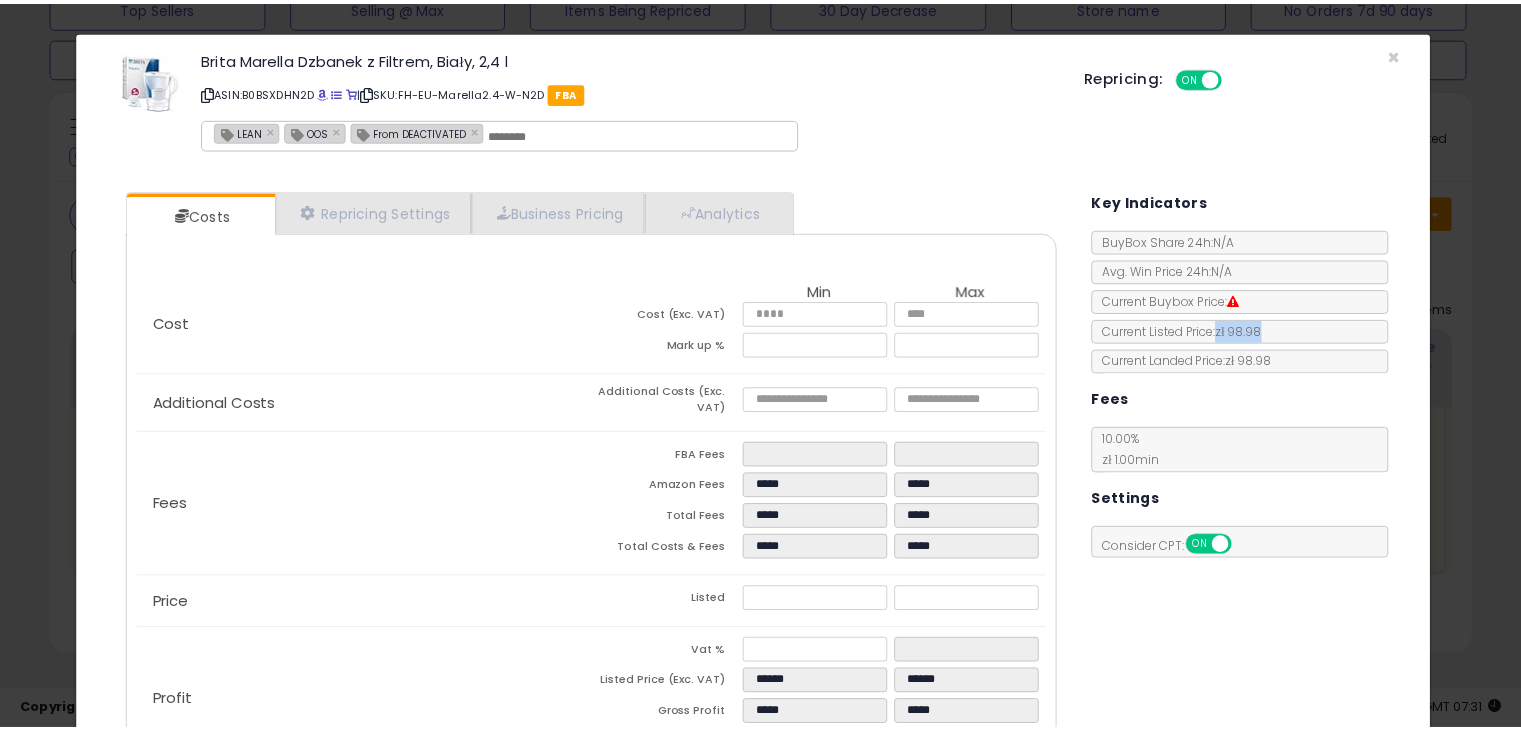scroll, scrollTop: 147, scrollLeft: 0, axis: vertical 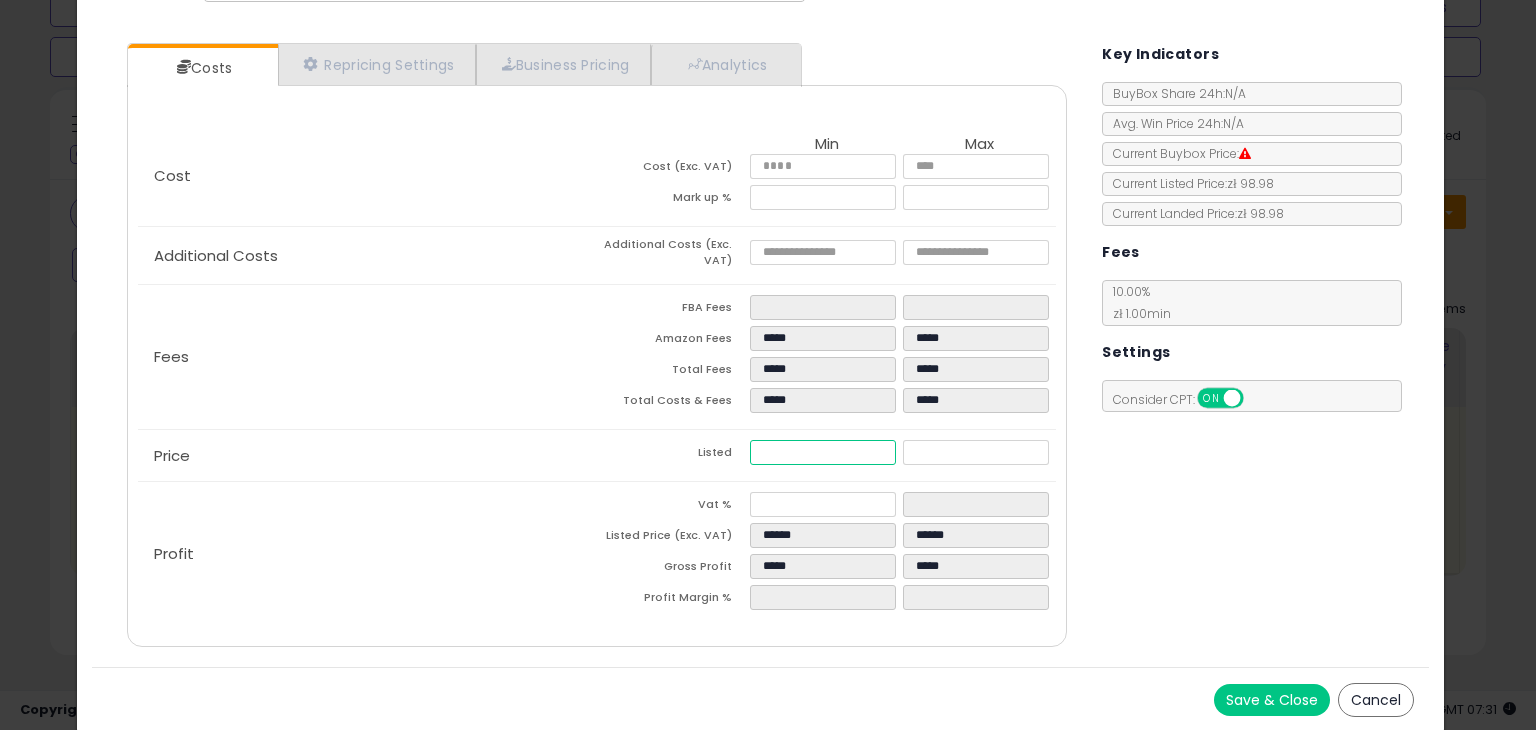drag, startPoint x: 756, startPoint y: 444, endPoint x: 797, endPoint y: 450, distance: 41.4367 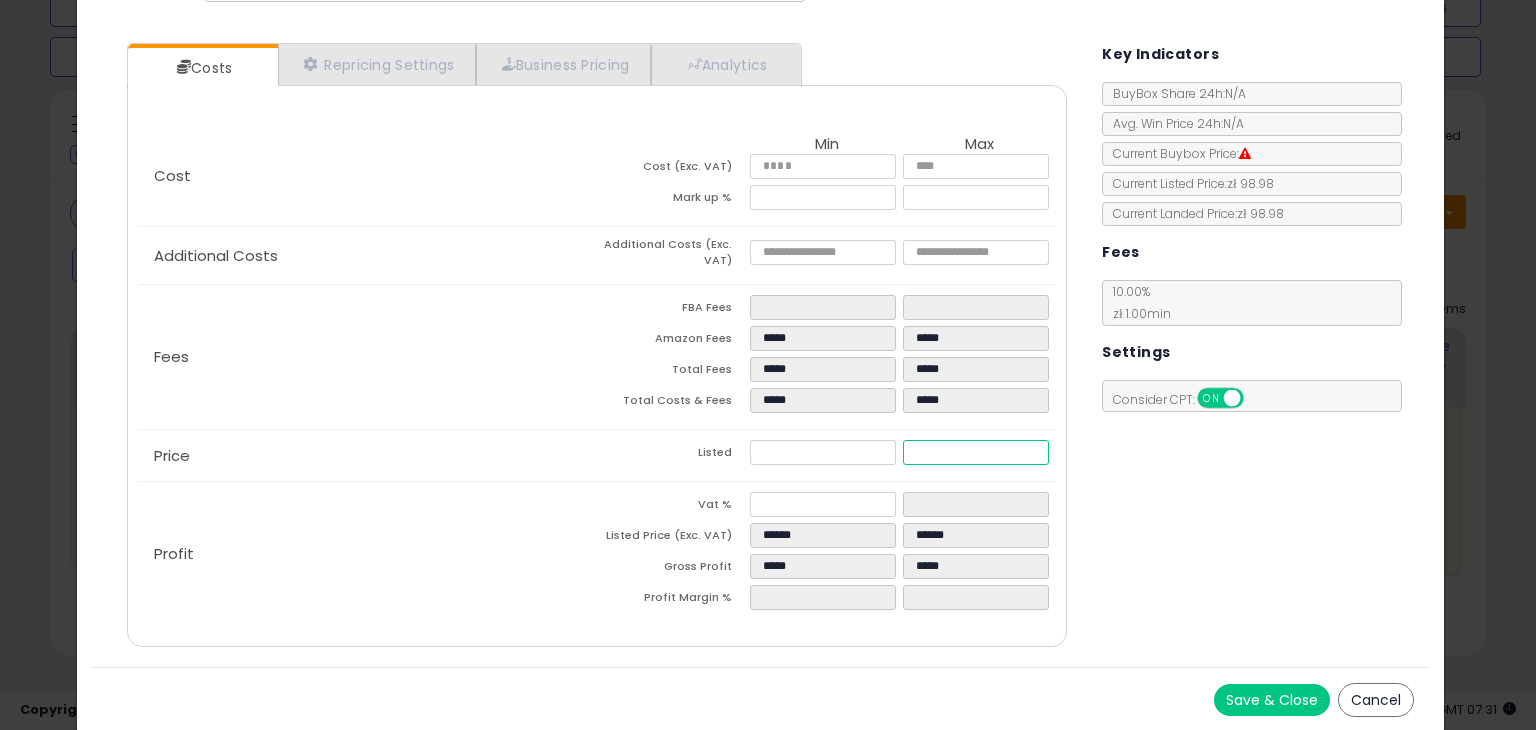 click on "******" at bounding box center (975, 452) 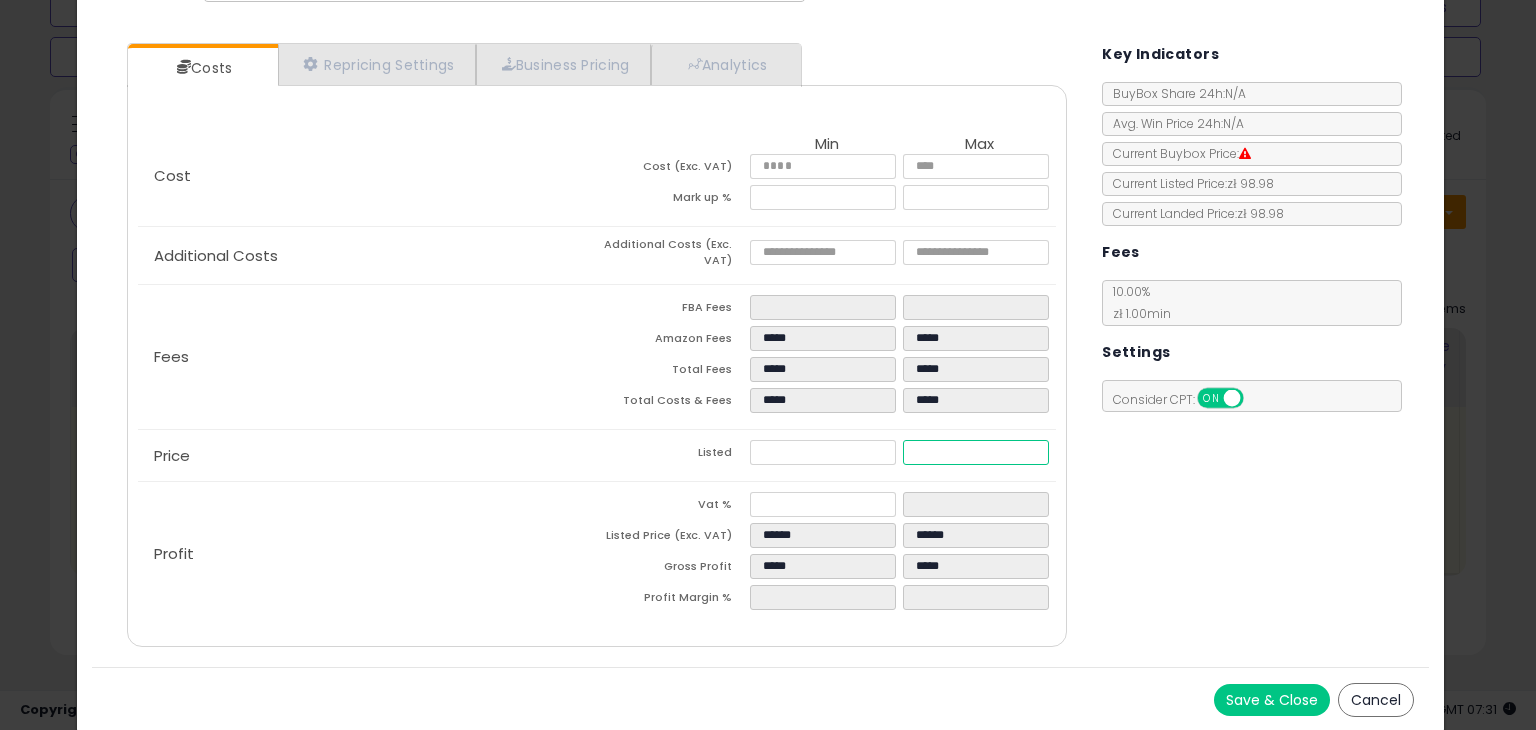 type on "****" 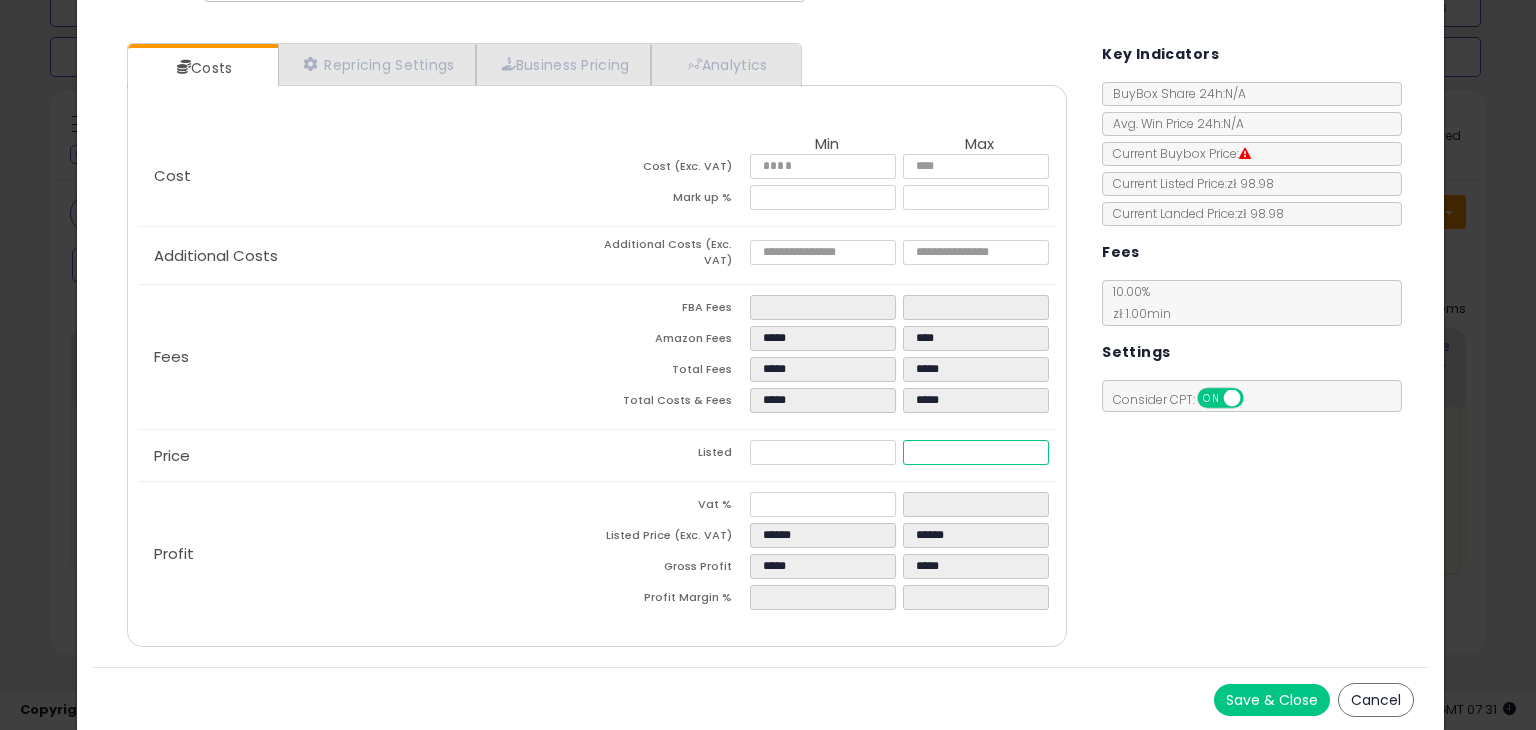 type on "****" 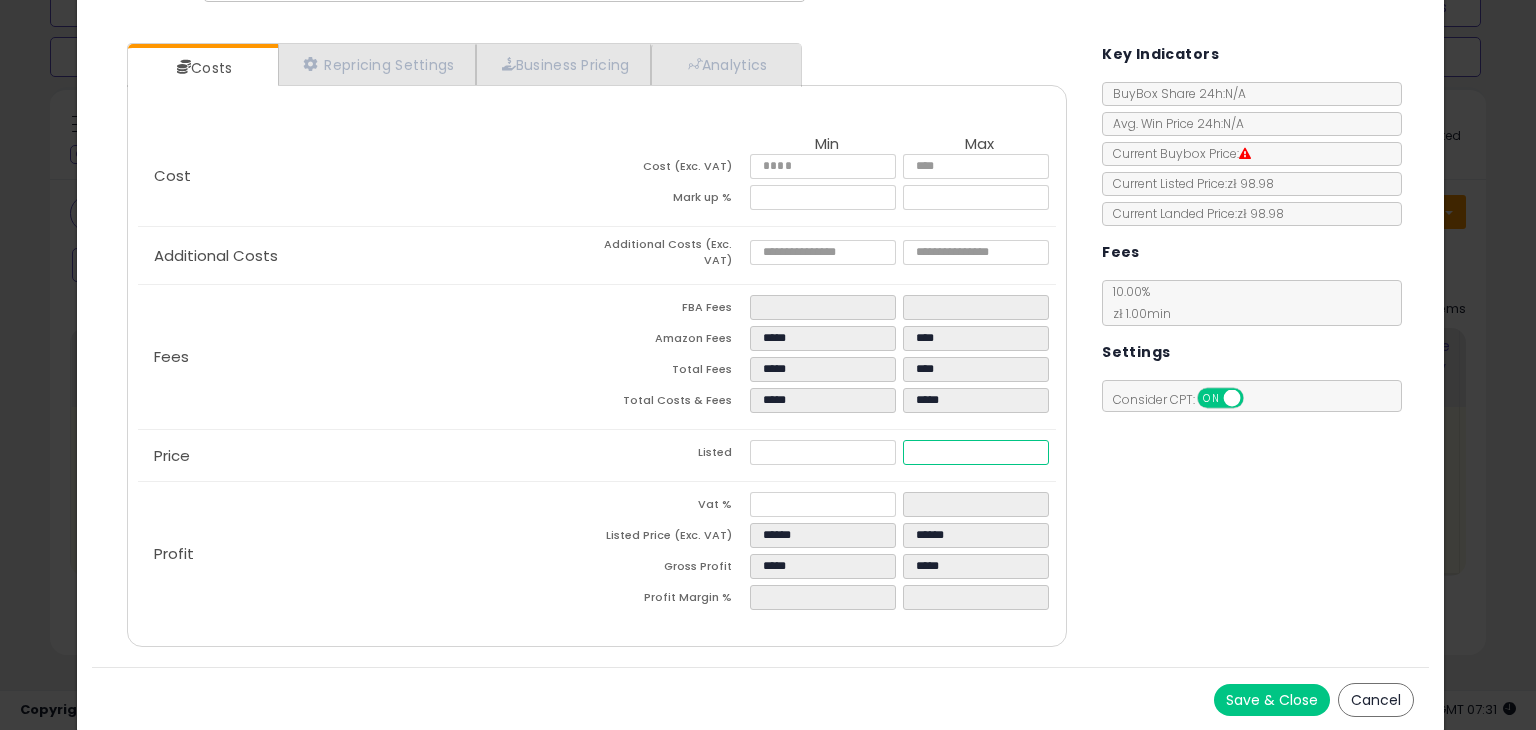 type on "****" 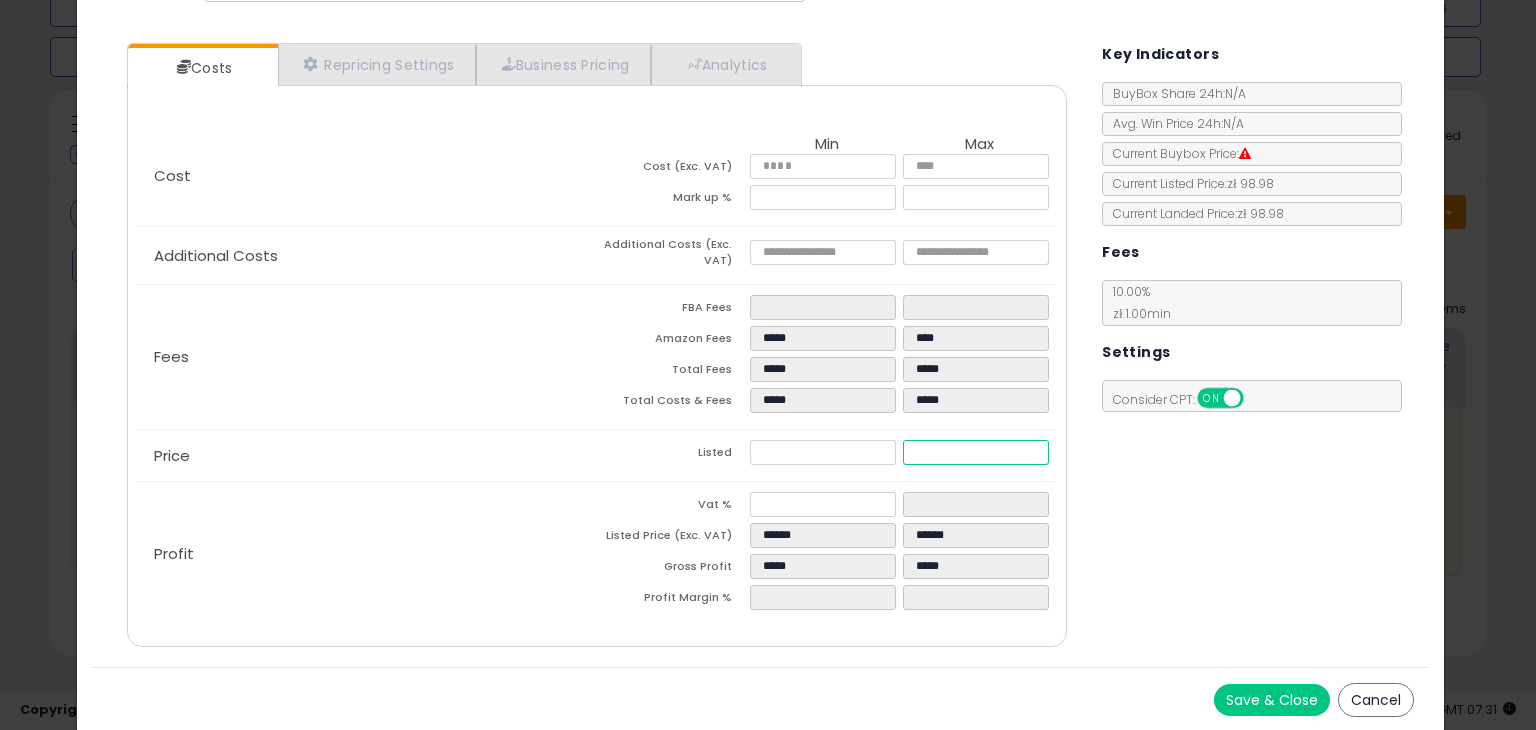 type on "****" 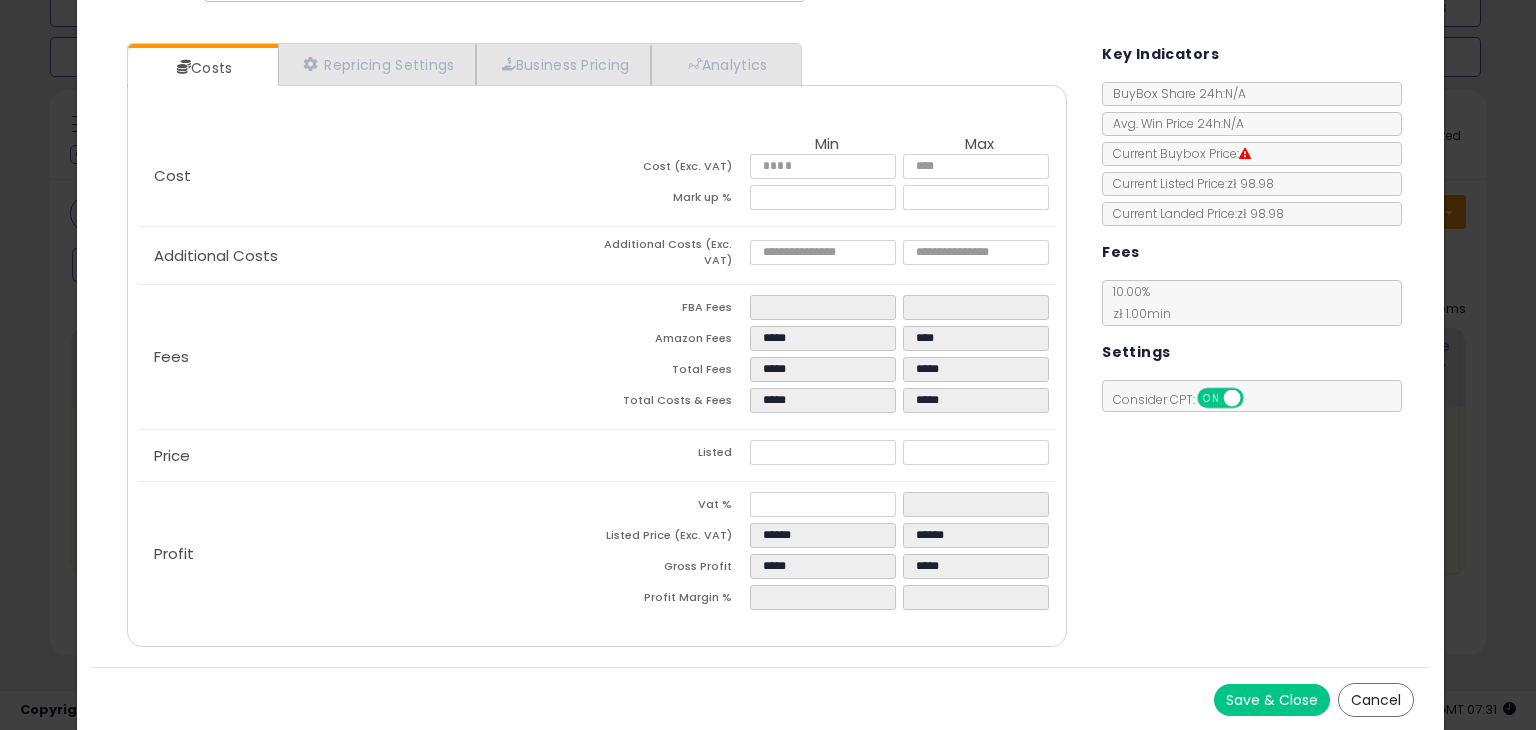 type on "******" 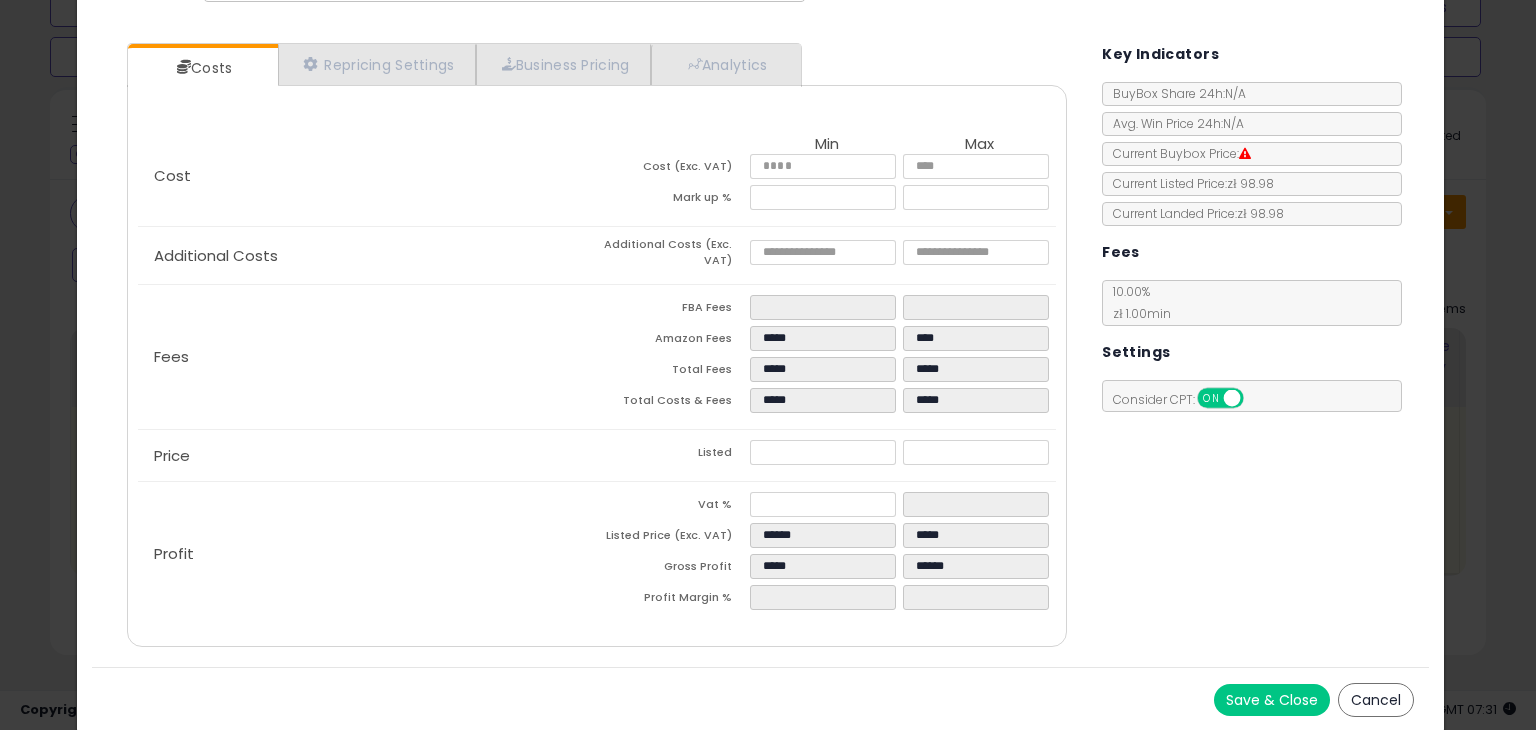 click on "Costs
Repricing Settings
Business Pricing
Analytics
Cost" at bounding box center (760, 347) 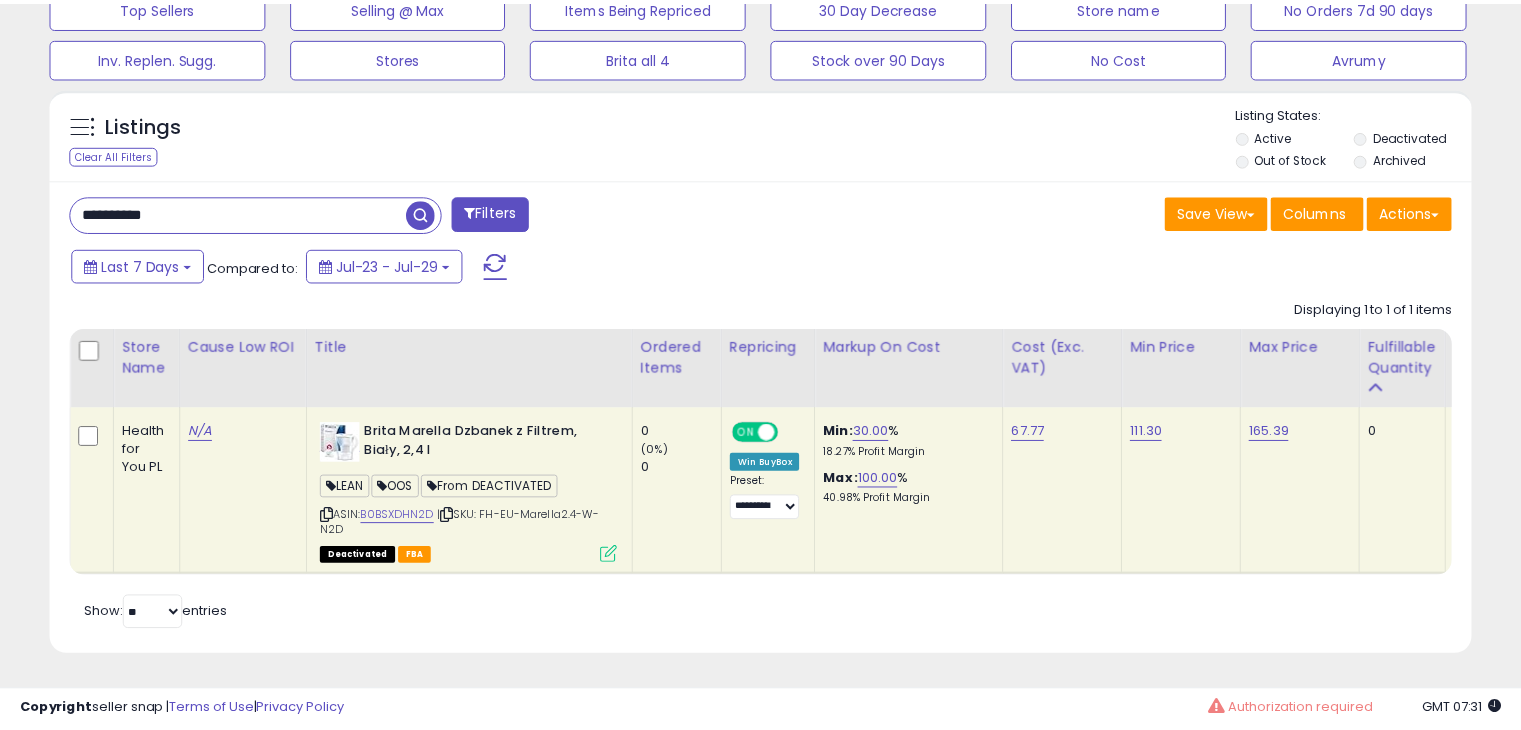 scroll, scrollTop: 409, scrollLeft: 822, axis: both 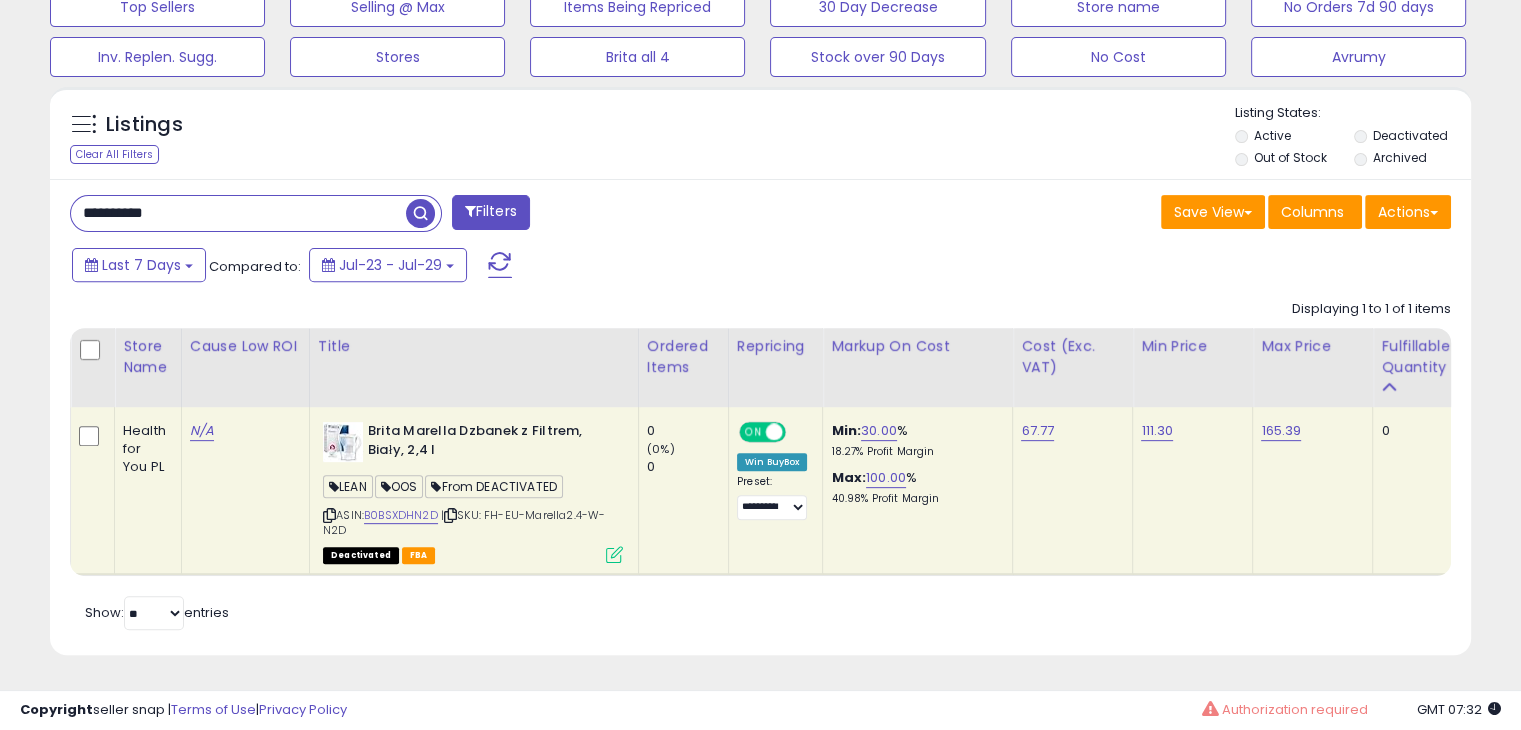 drag, startPoint x: 1216, startPoint y: 643, endPoint x: 1157, endPoint y: 640, distance: 59.07622 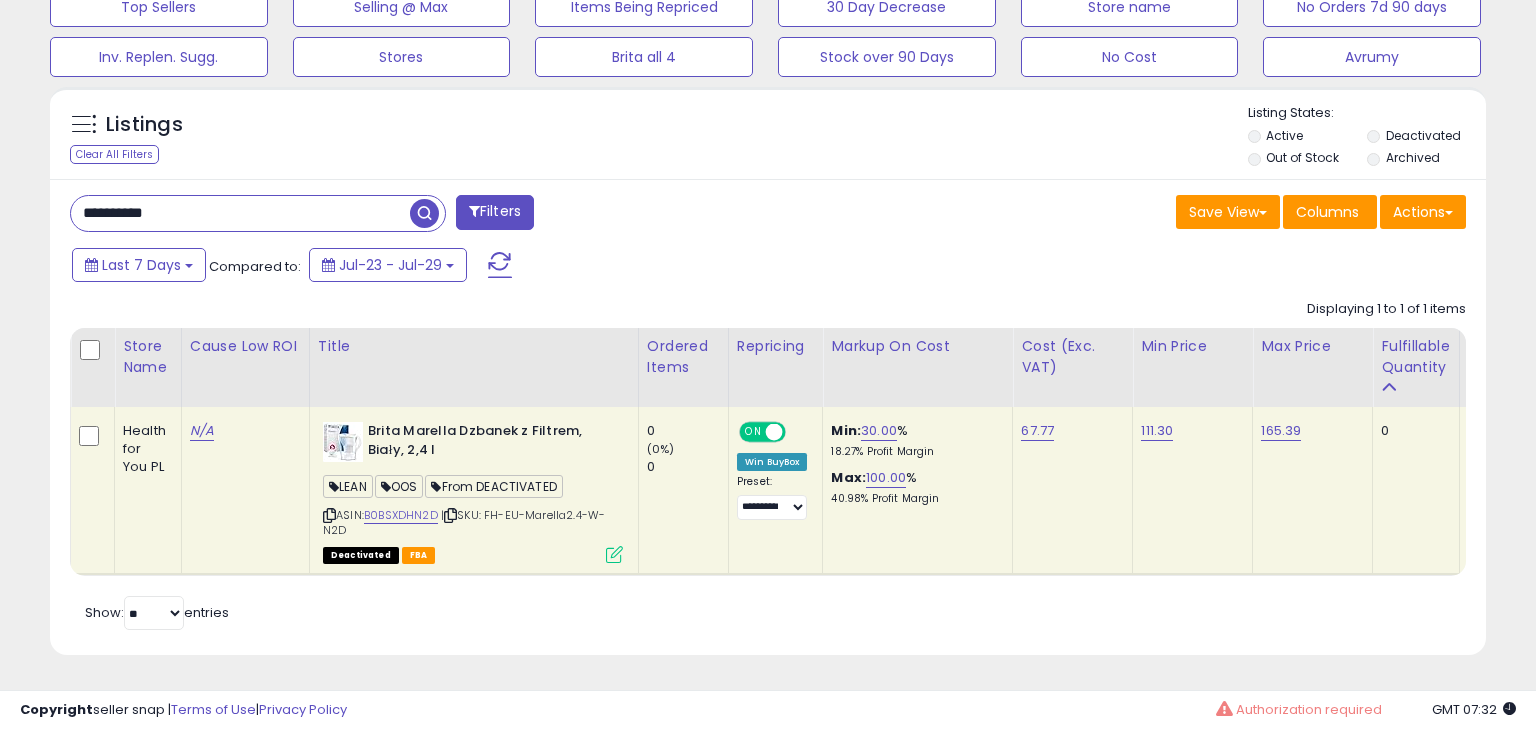 scroll, scrollTop: 999589, scrollLeft: 999168, axis: both 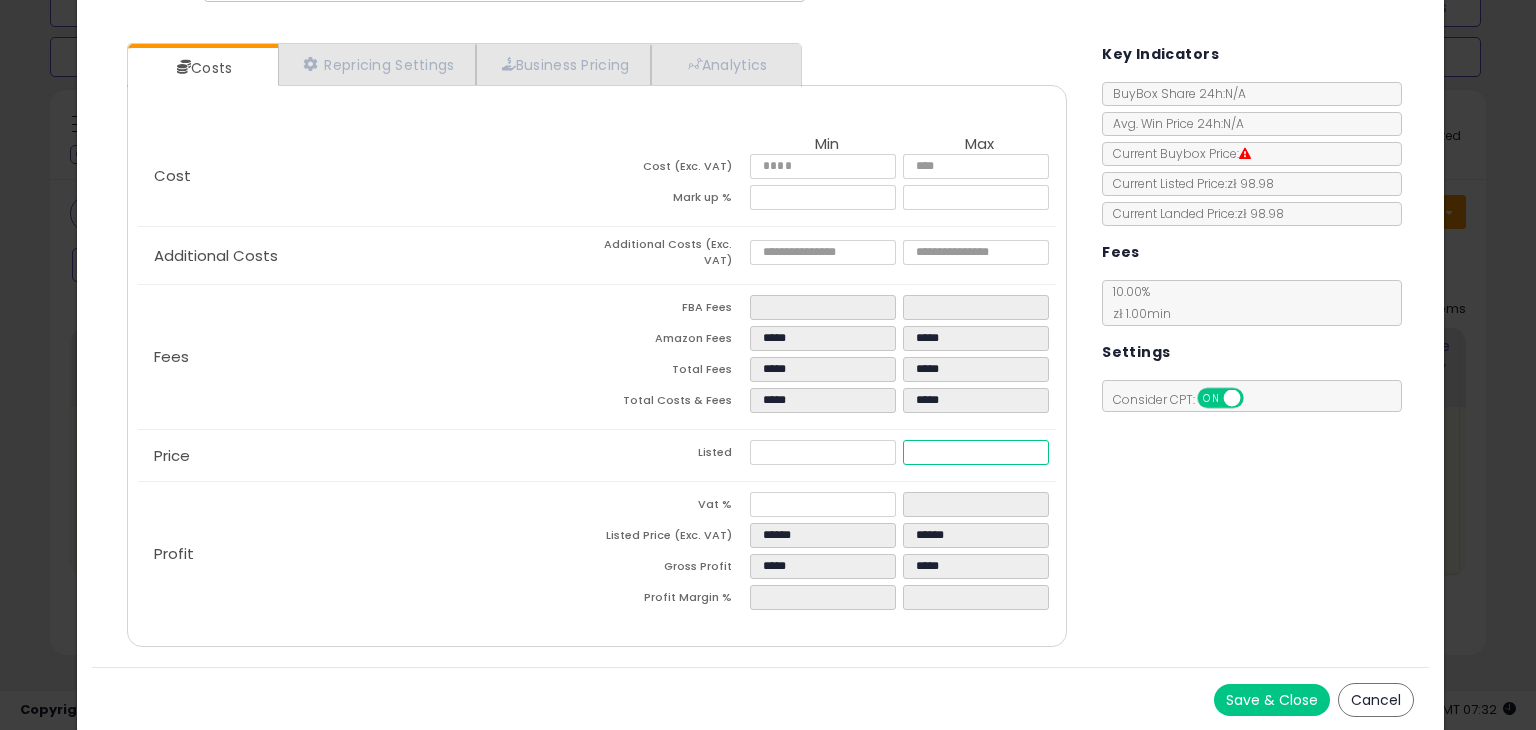 click on "******" at bounding box center (975, 452) 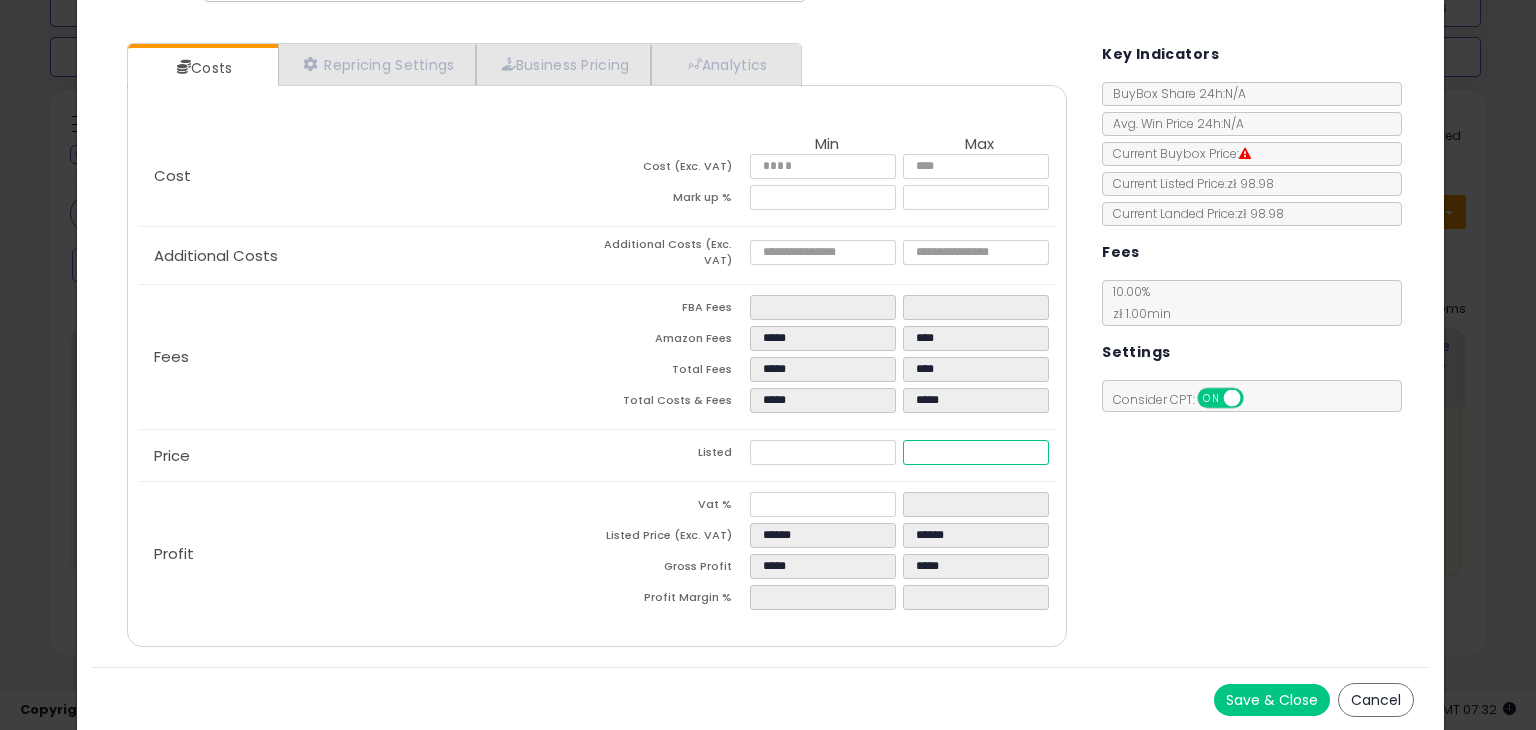 type on "****" 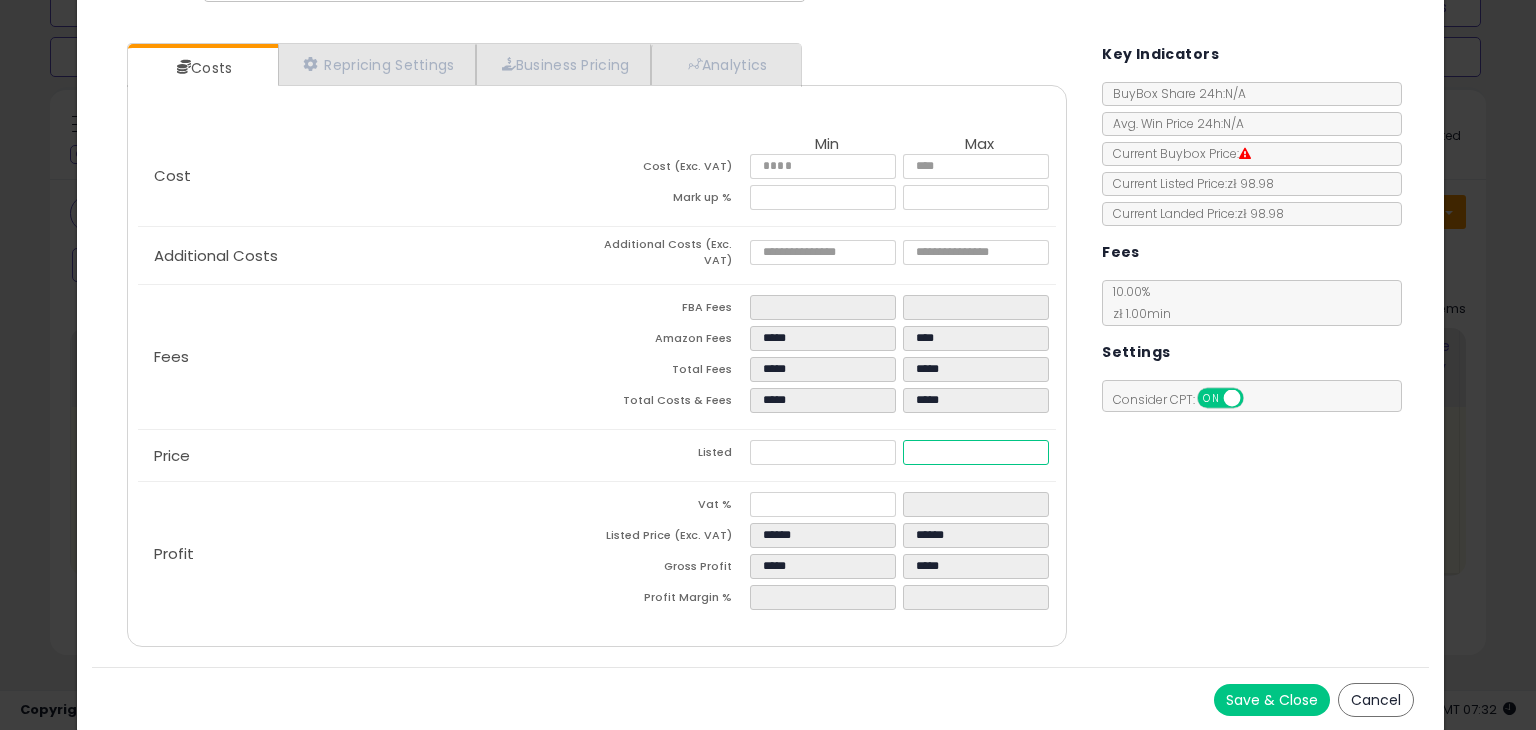 type on "****" 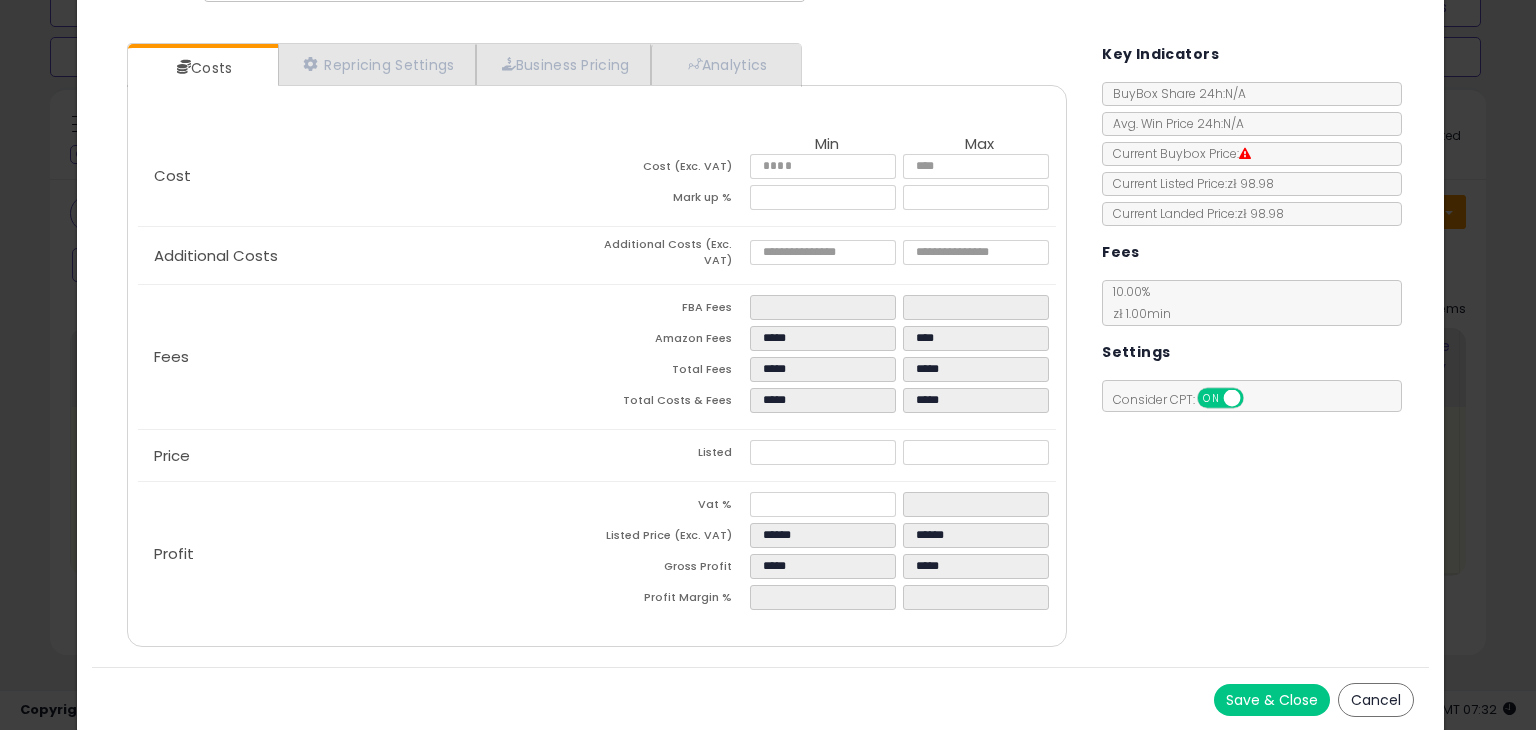 type on "******" 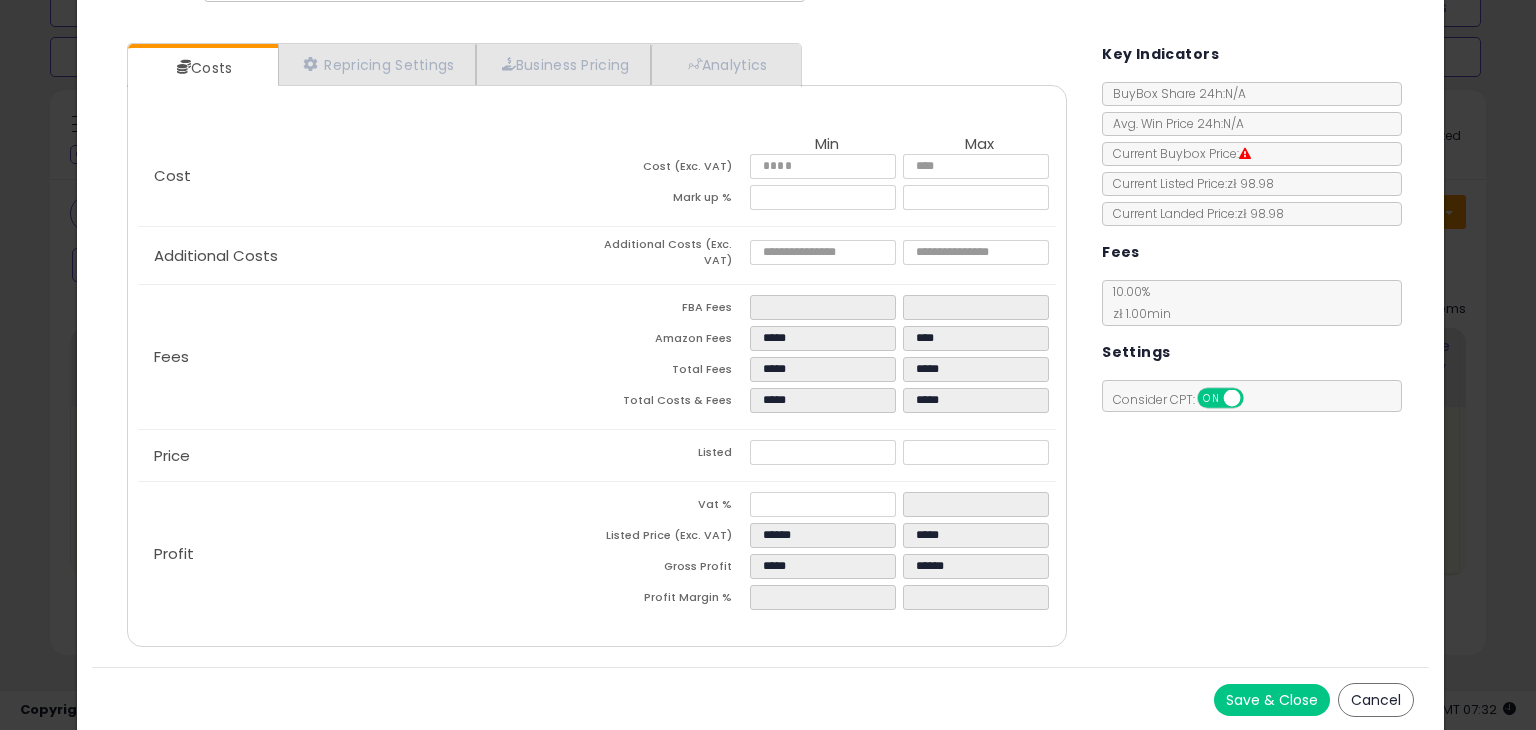click on "Costs
Repricing Settings
Business Pricing
Analytics
Cost" at bounding box center [760, 347] 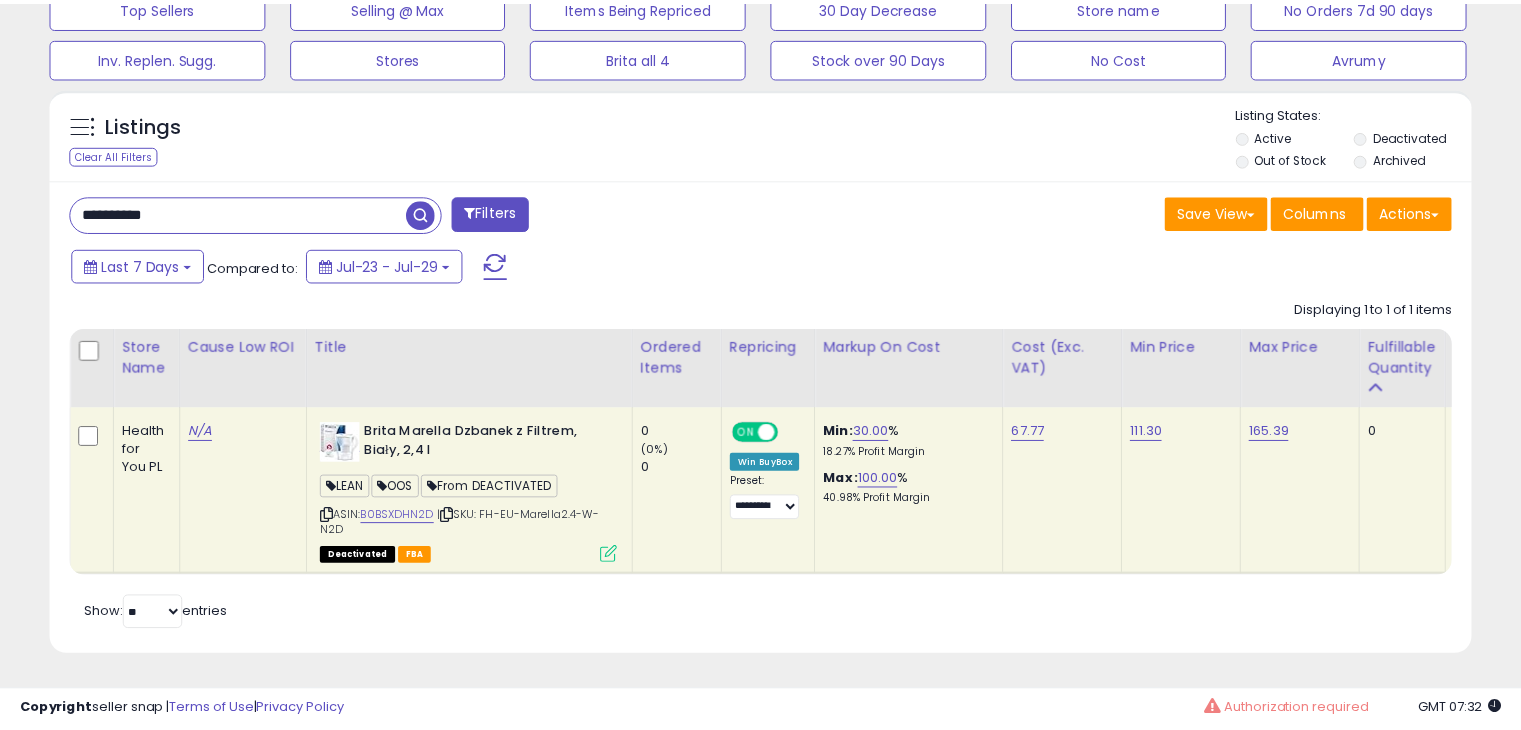 scroll, scrollTop: 409, scrollLeft: 822, axis: both 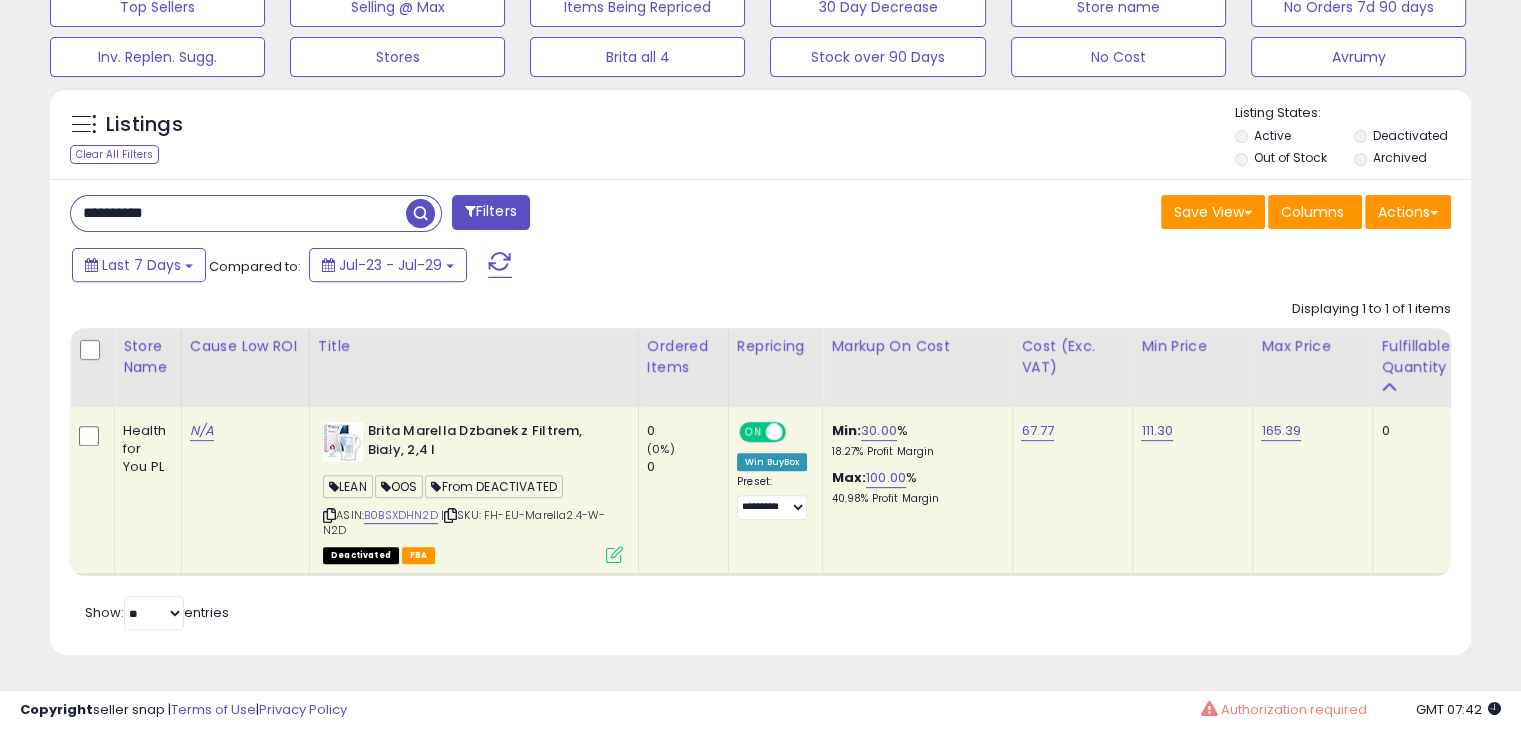 drag, startPoint x: 1492, startPoint y: 199, endPoint x: 1474, endPoint y: 197, distance: 18.110771 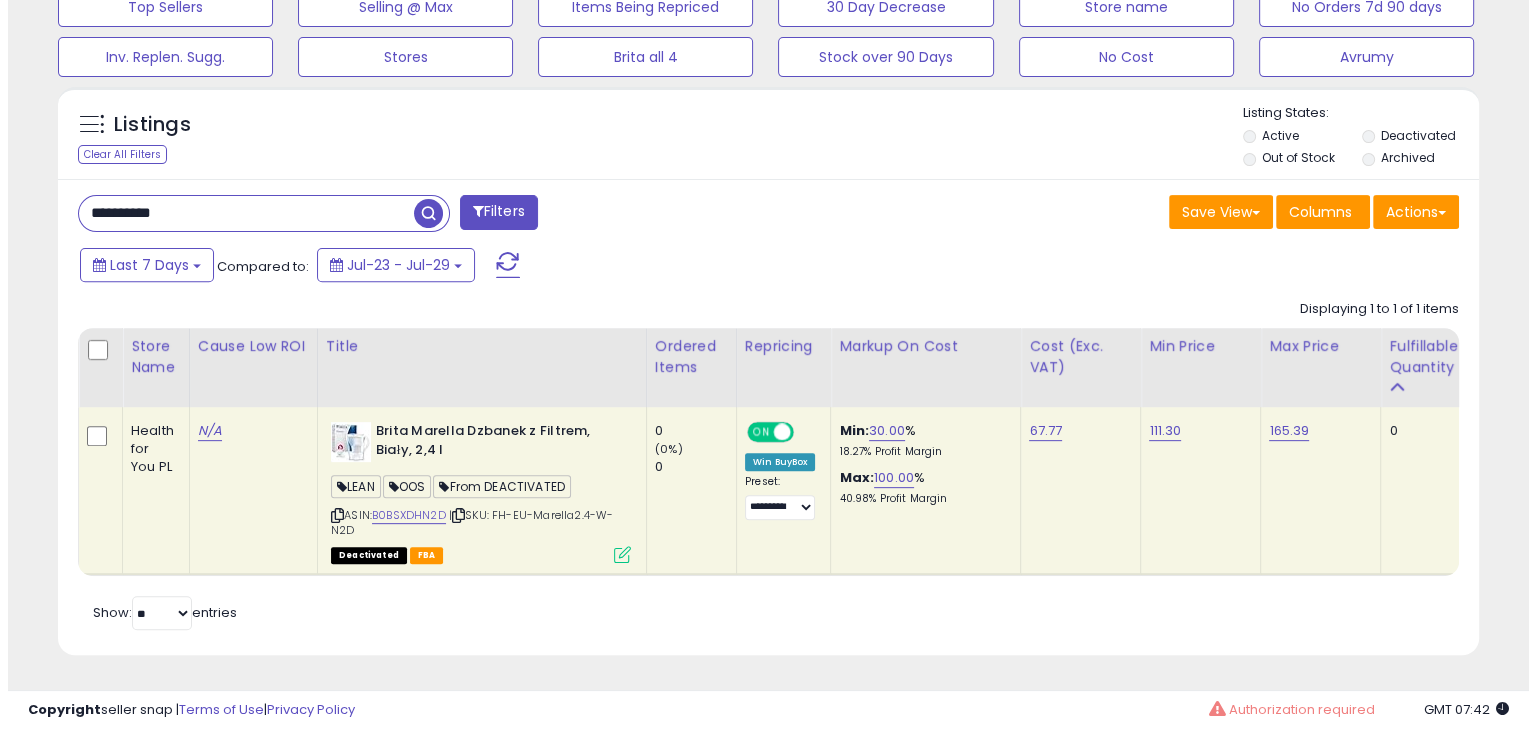 scroll, scrollTop: 540, scrollLeft: 0, axis: vertical 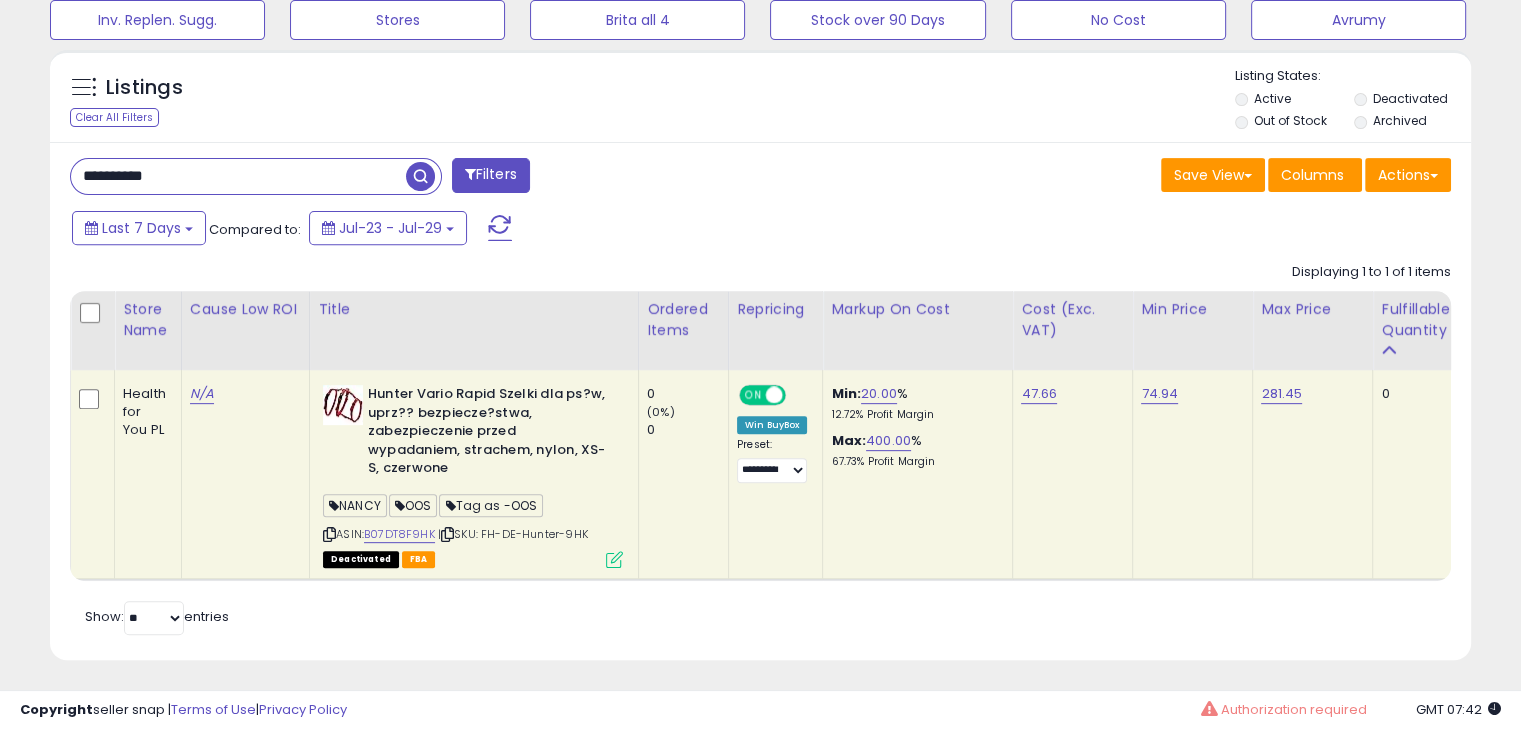 click at bounding box center [614, 559] 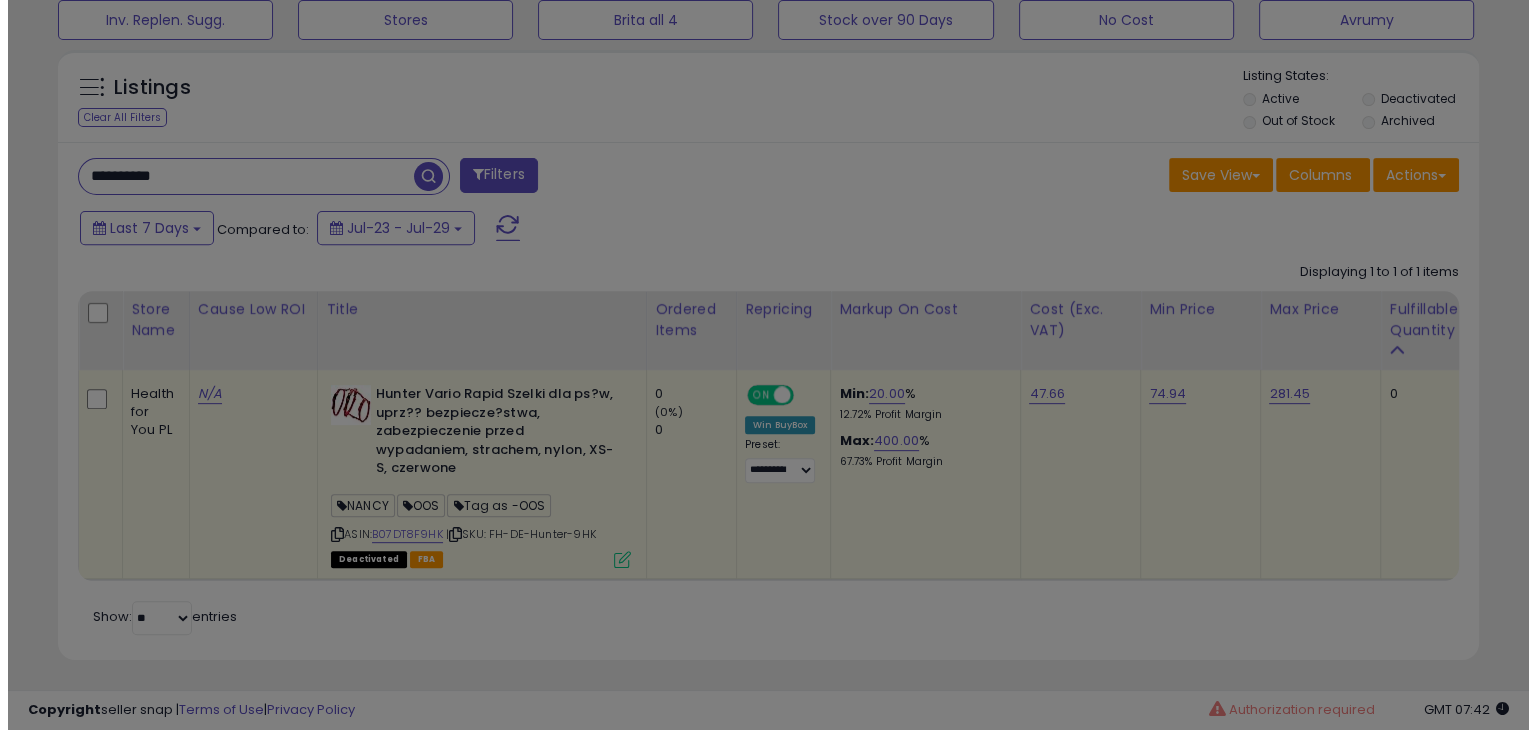 scroll, scrollTop: 999589, scrollLeft: 999168, axis: both 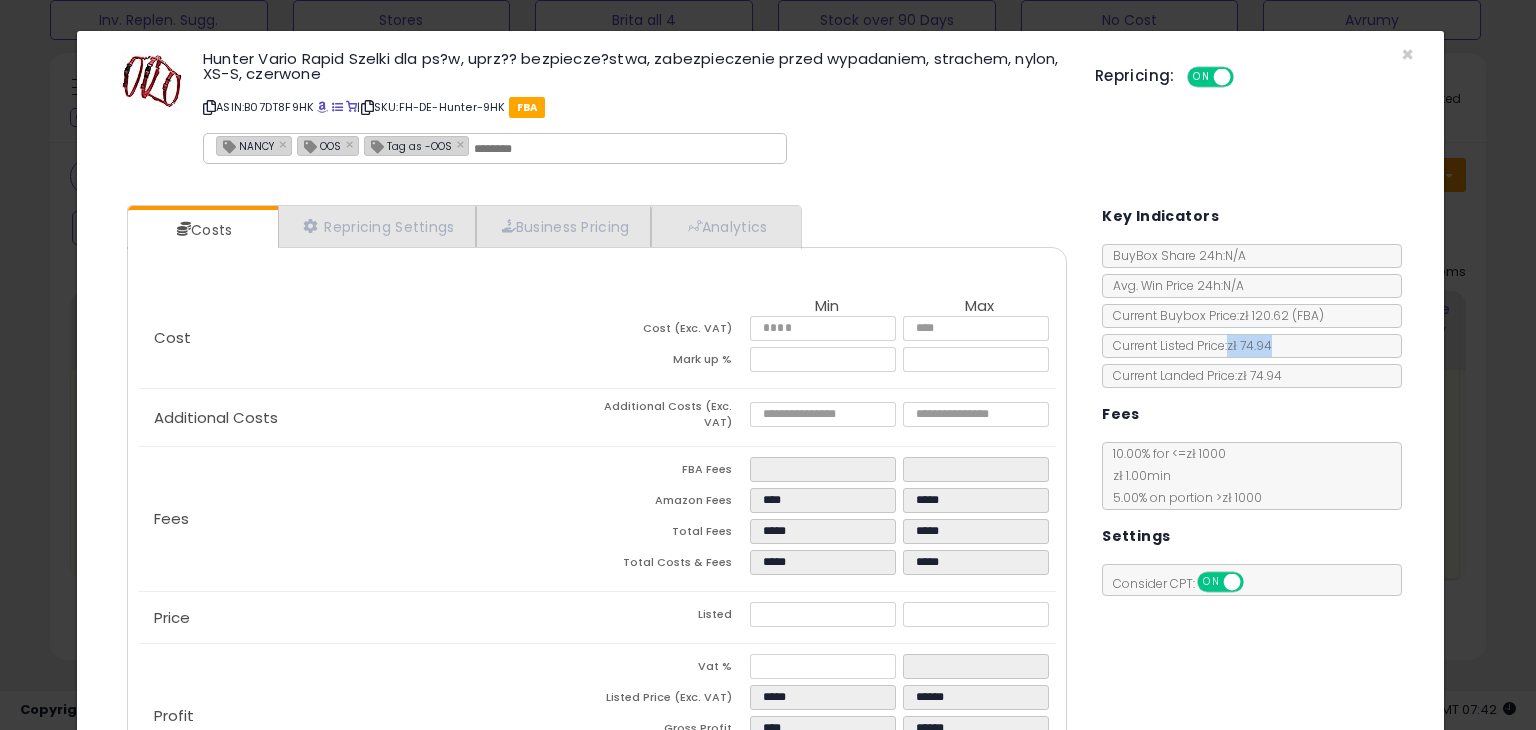 copy on "zł 74.94" 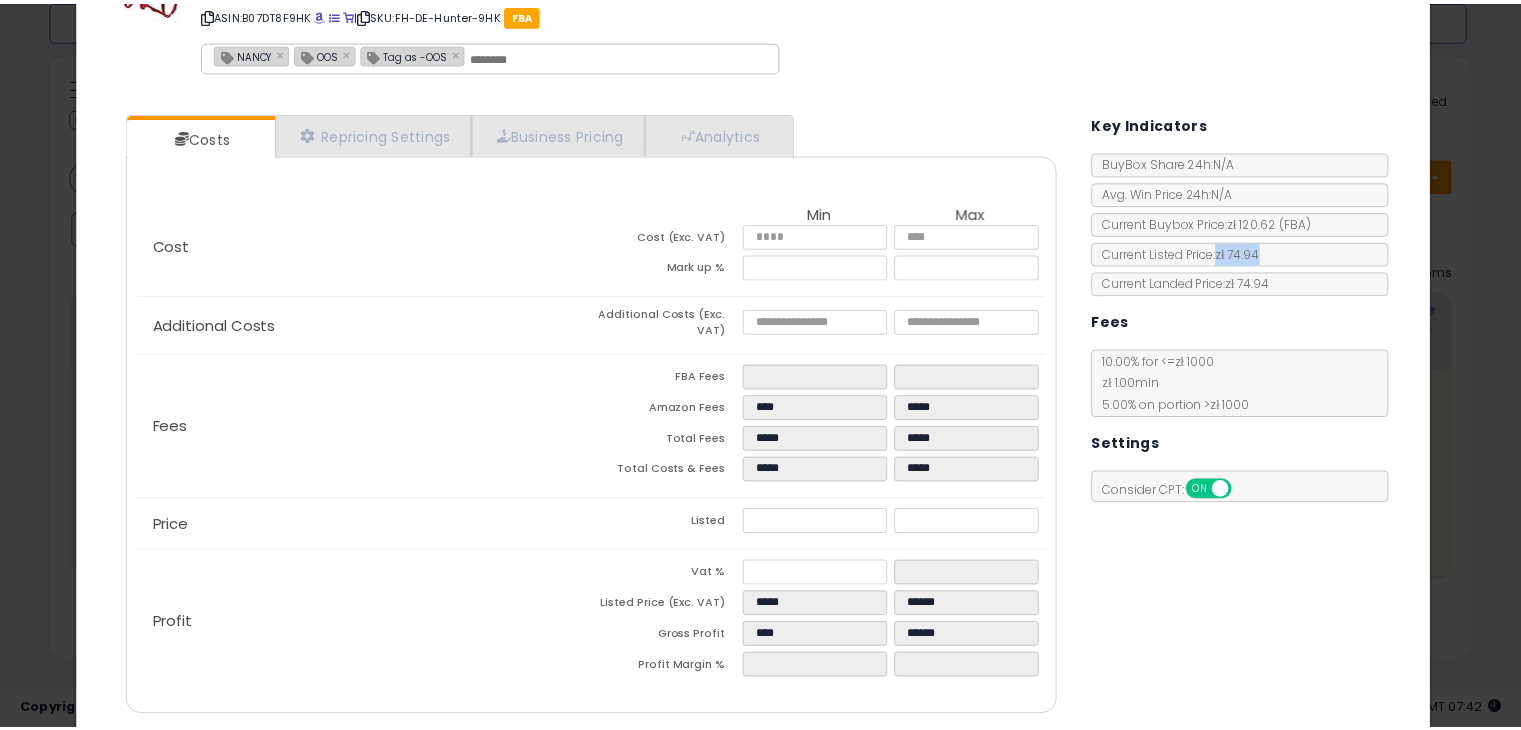 scroll, scrollTop: 162, scrollLeft: 0, axis: vertical 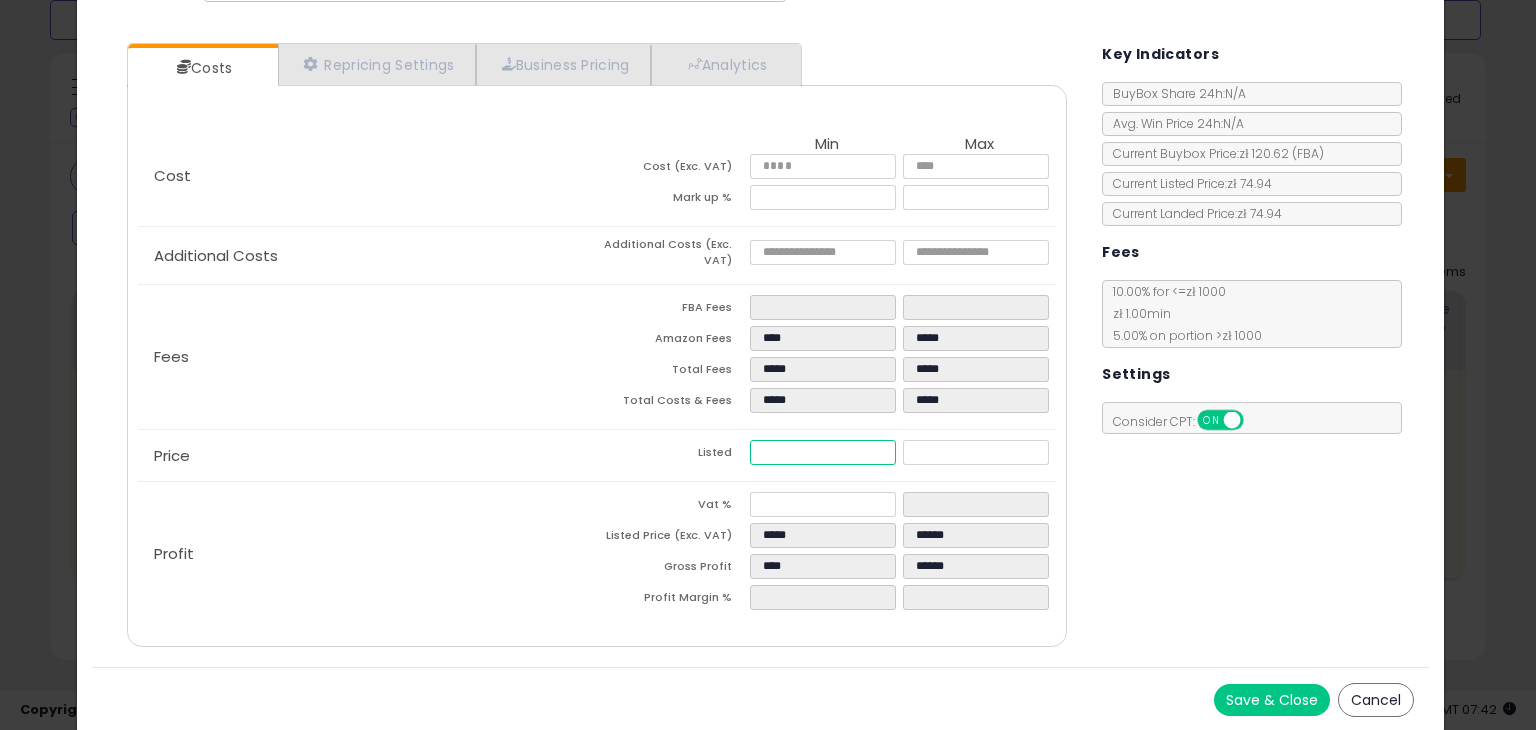 drag, startPoint x: 746, startPoint y: 447, endPoint x: 796, endPoint y: 449, distance: 50.039986 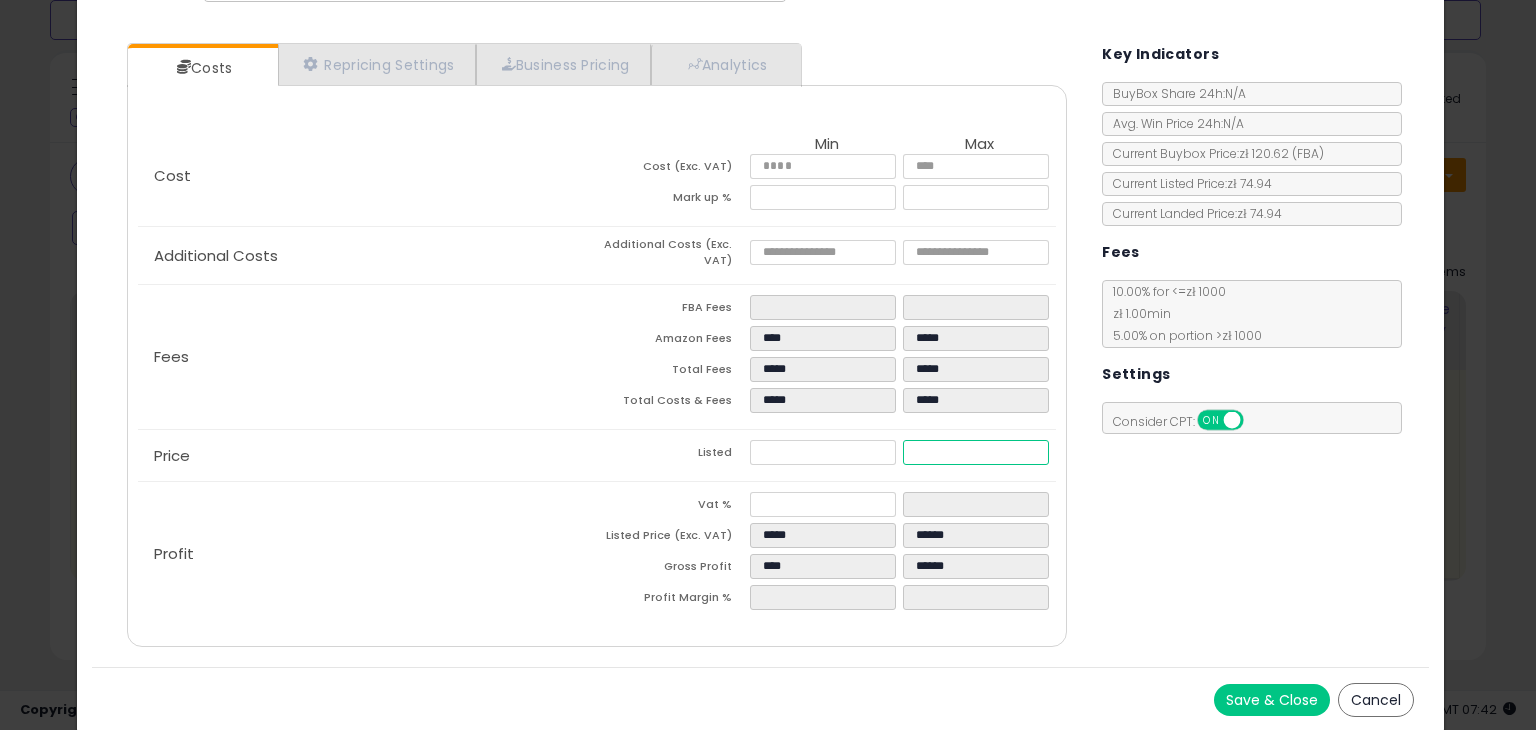 drag, startPoint x: 902, startPoint y: 446, endPoint x: 948, endPoint y: 452, distance: 46.389652 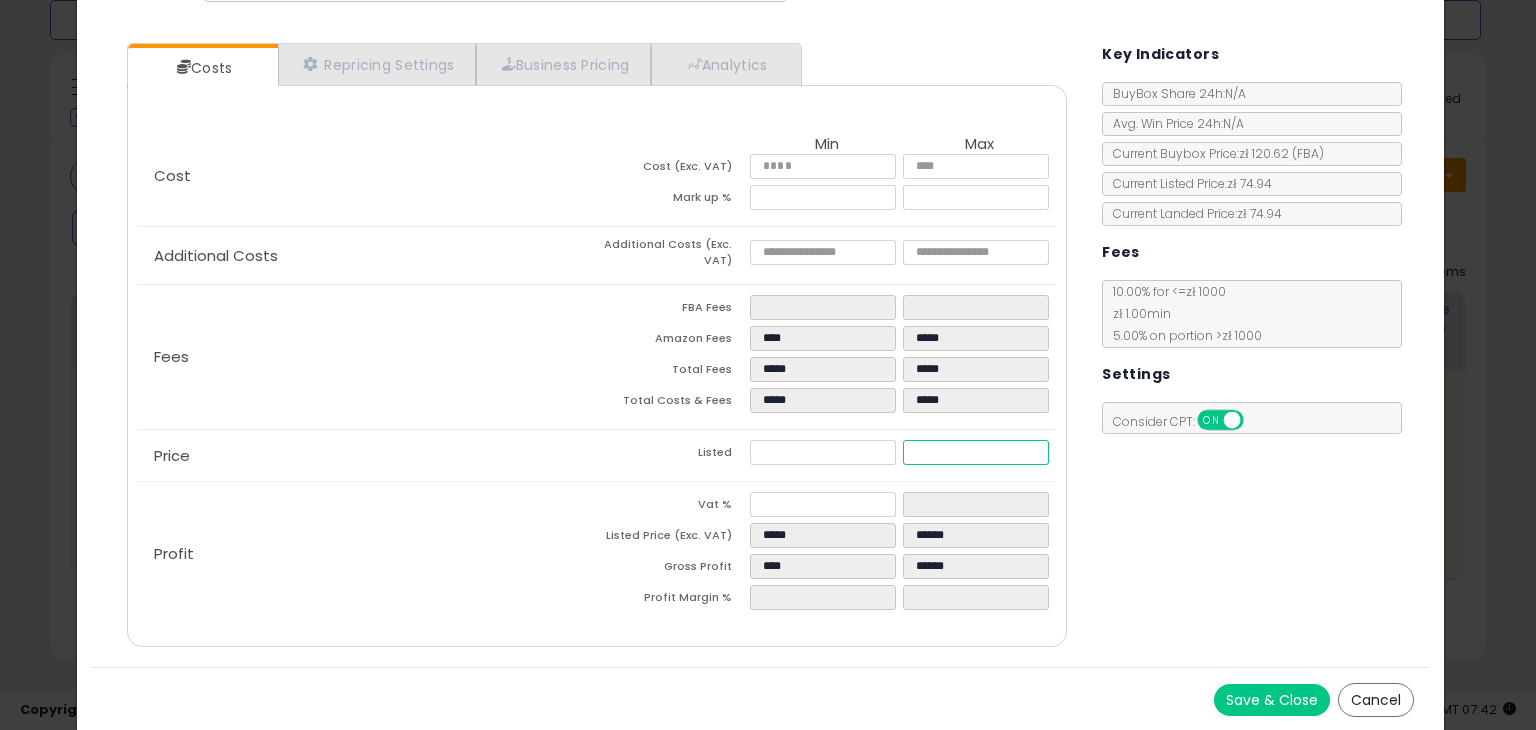 type on "****" 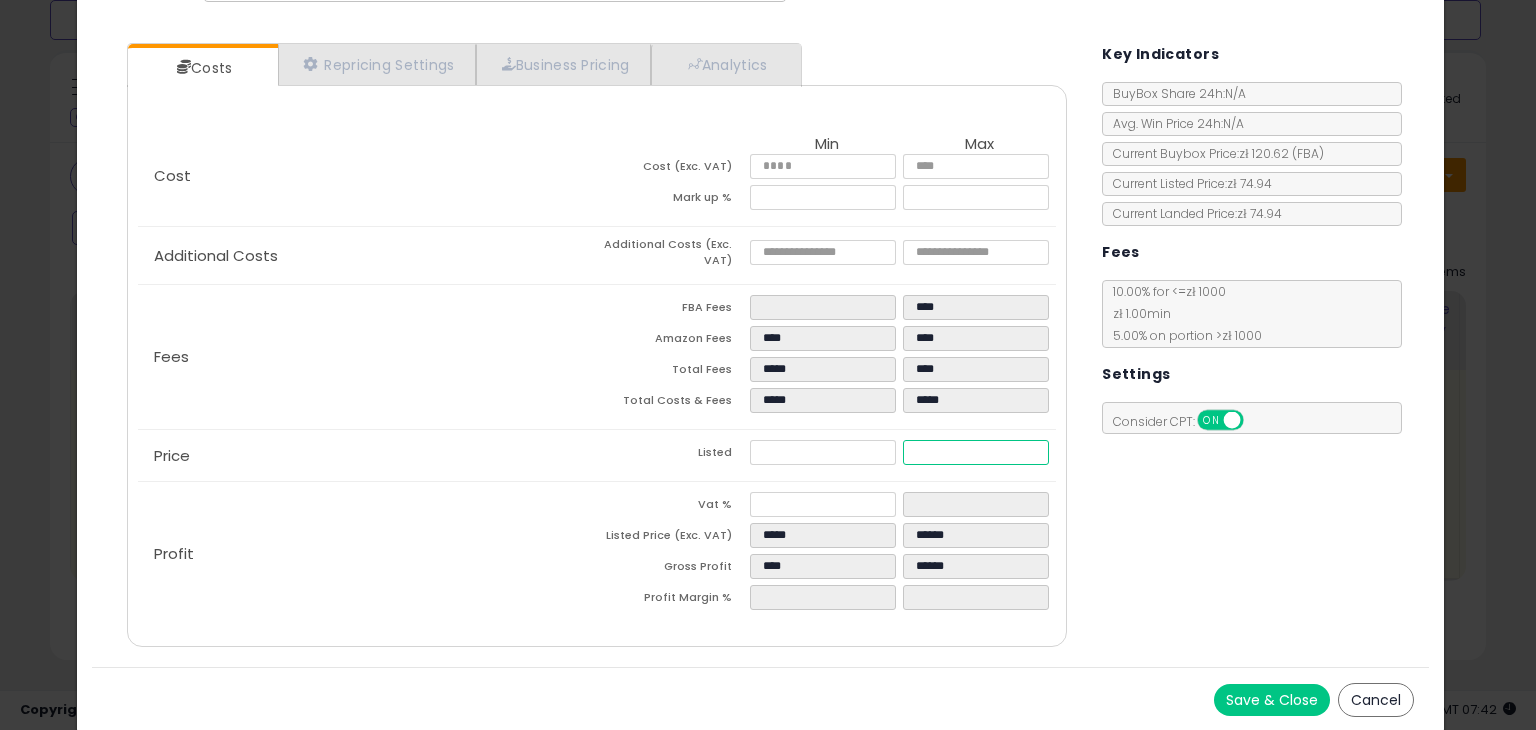 type on "****" 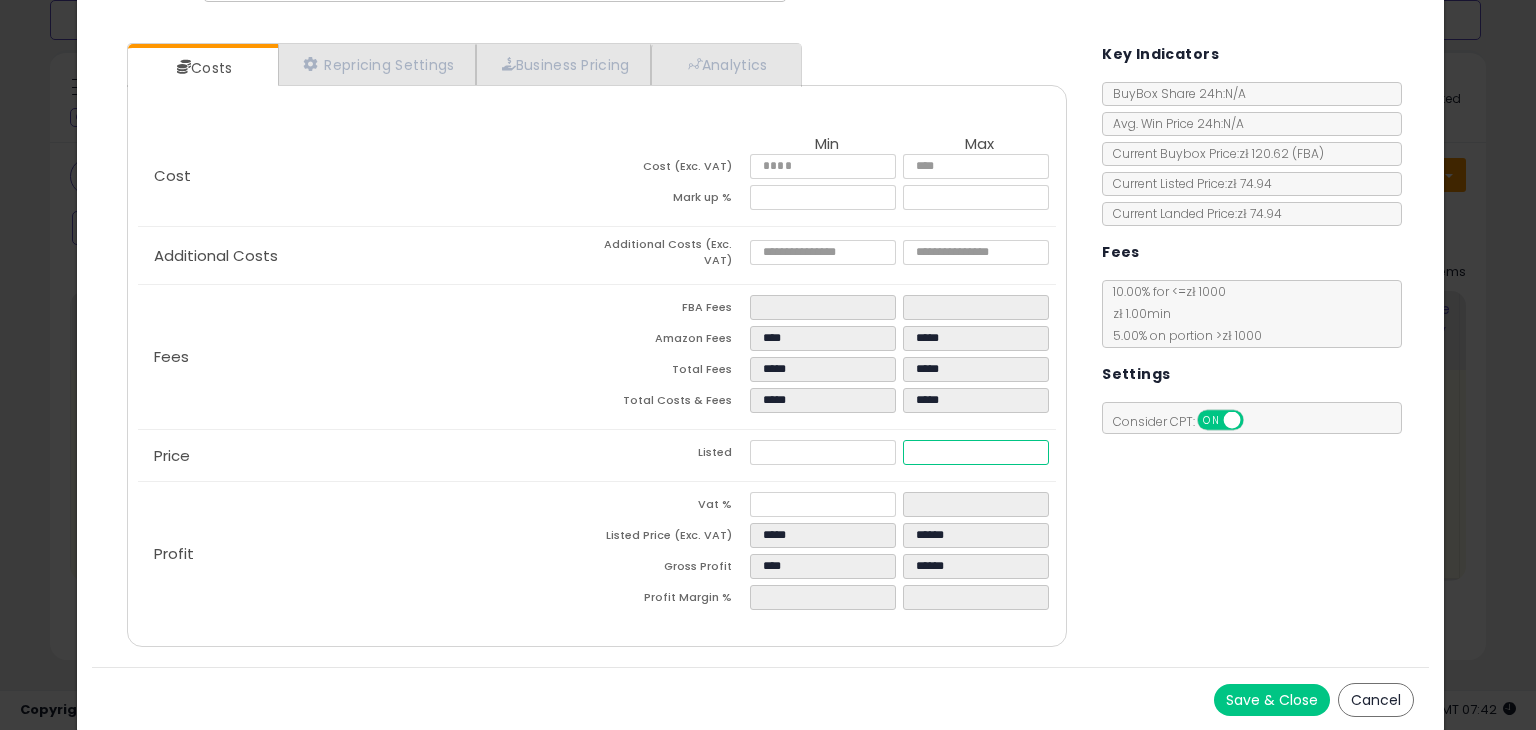 type on "*****" 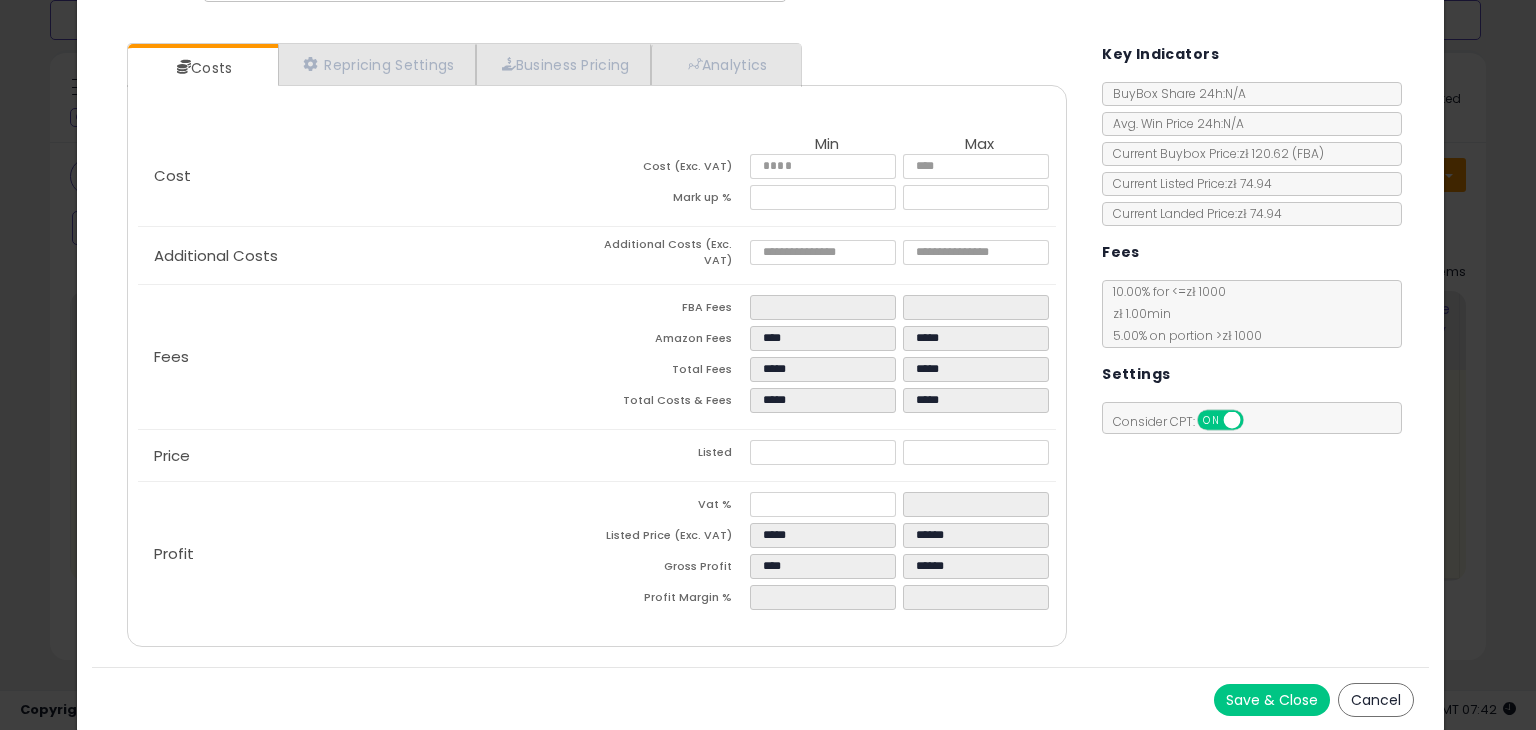 type on "******" 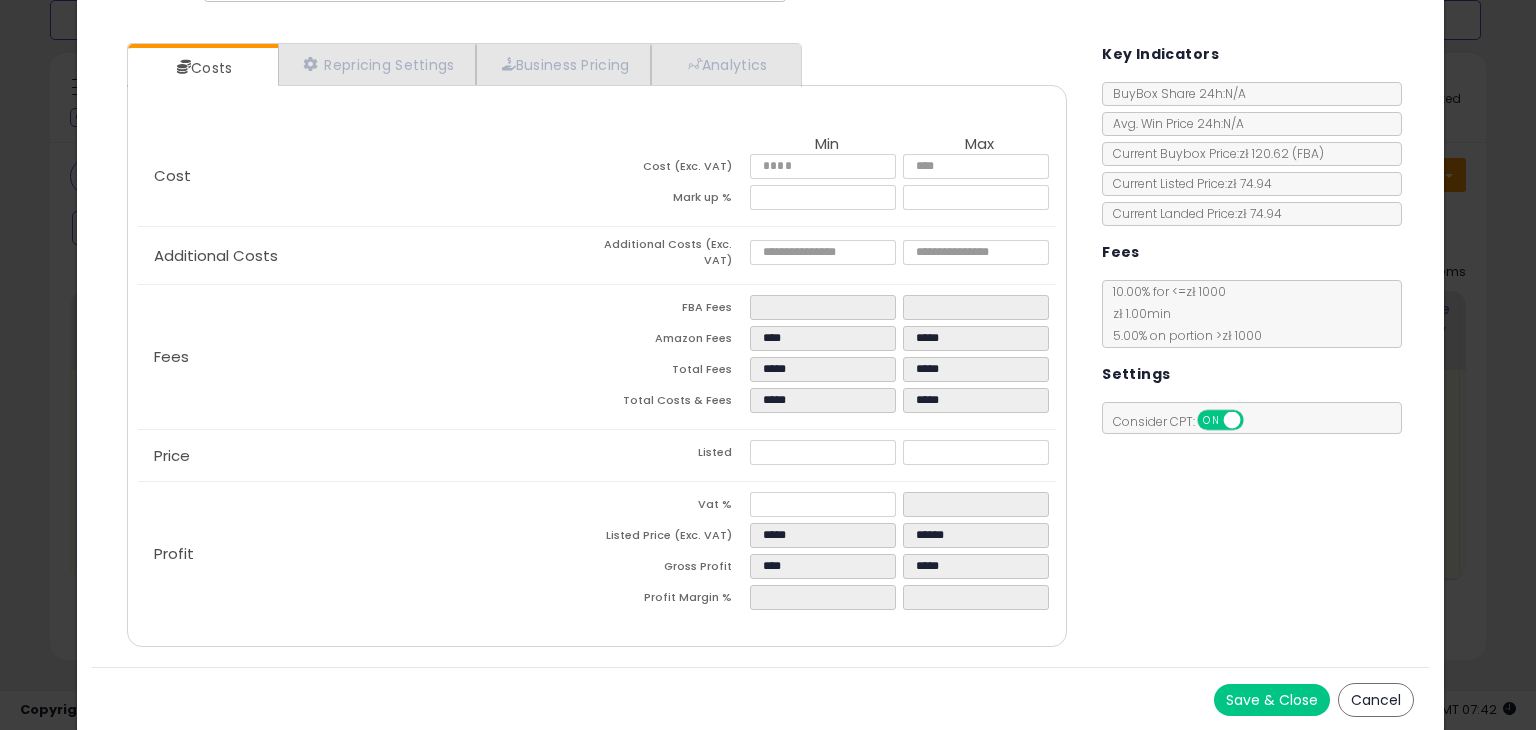 click on "Costs
Repricing Settings
Business Pricing
Analytics
Cost" at bounding box center [760, 347] 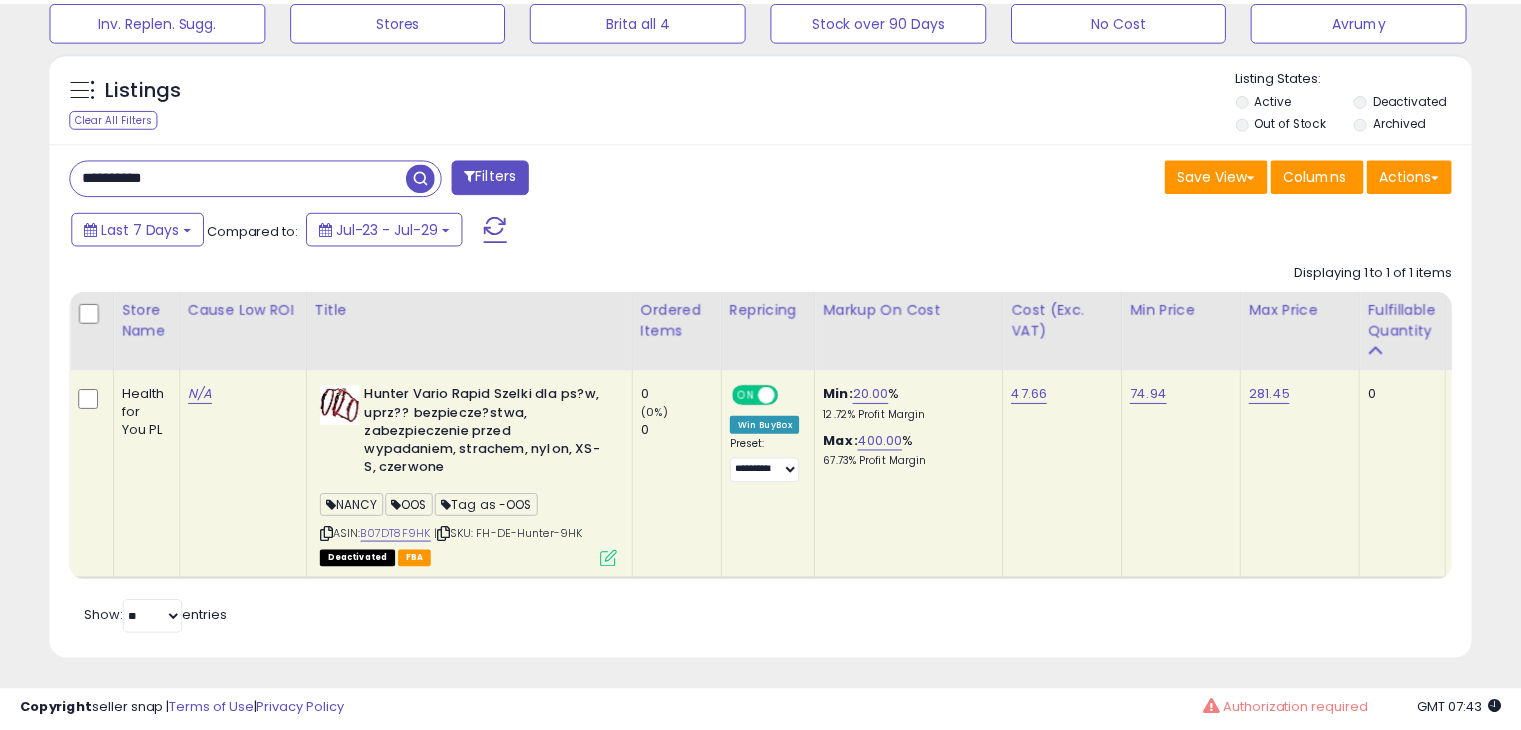 scroll, scrollTop: 409, scrollLeft: 822, axis: both 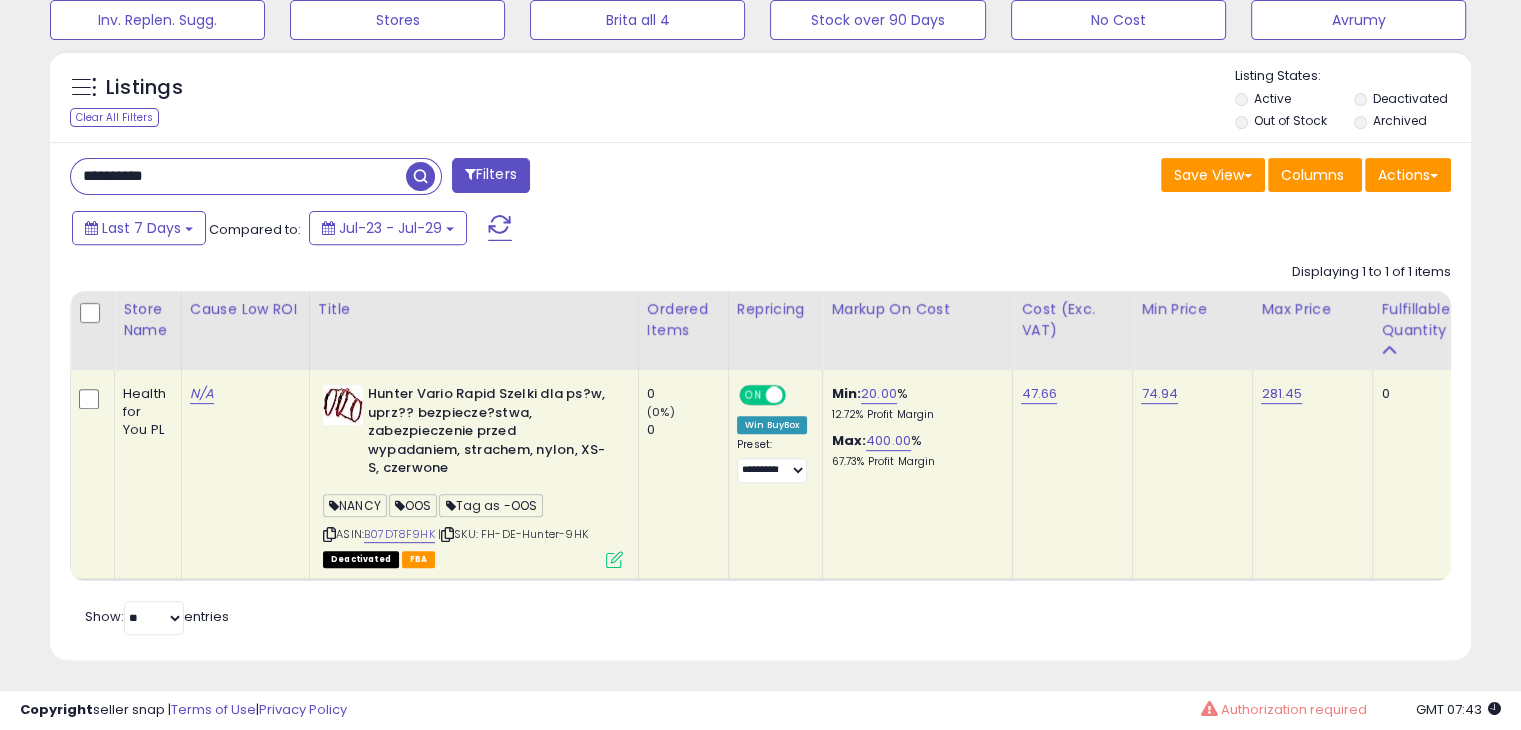 click at bounding box center [614, 559] 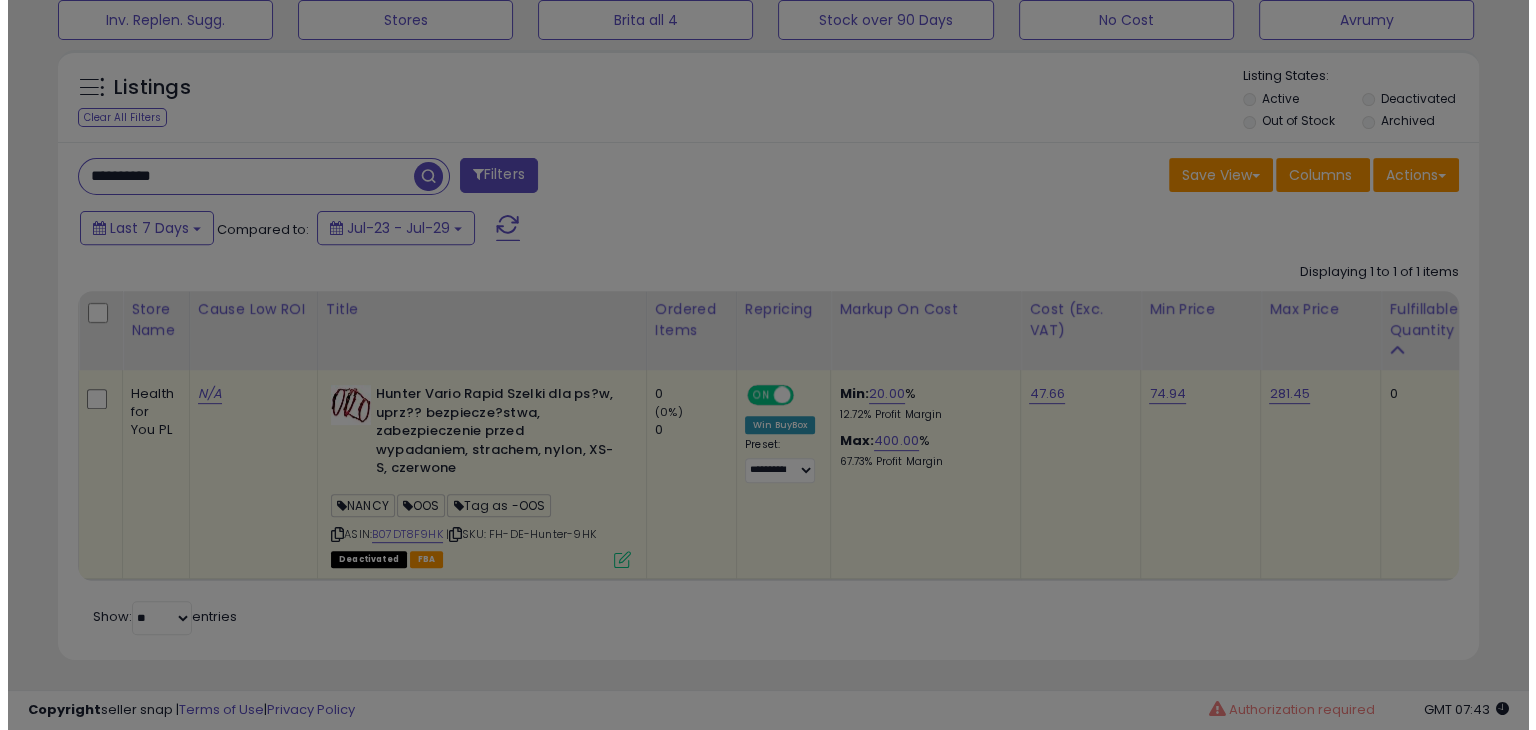 scroll, scrollTop: 999589, scrollLeft: 999168, axis: both 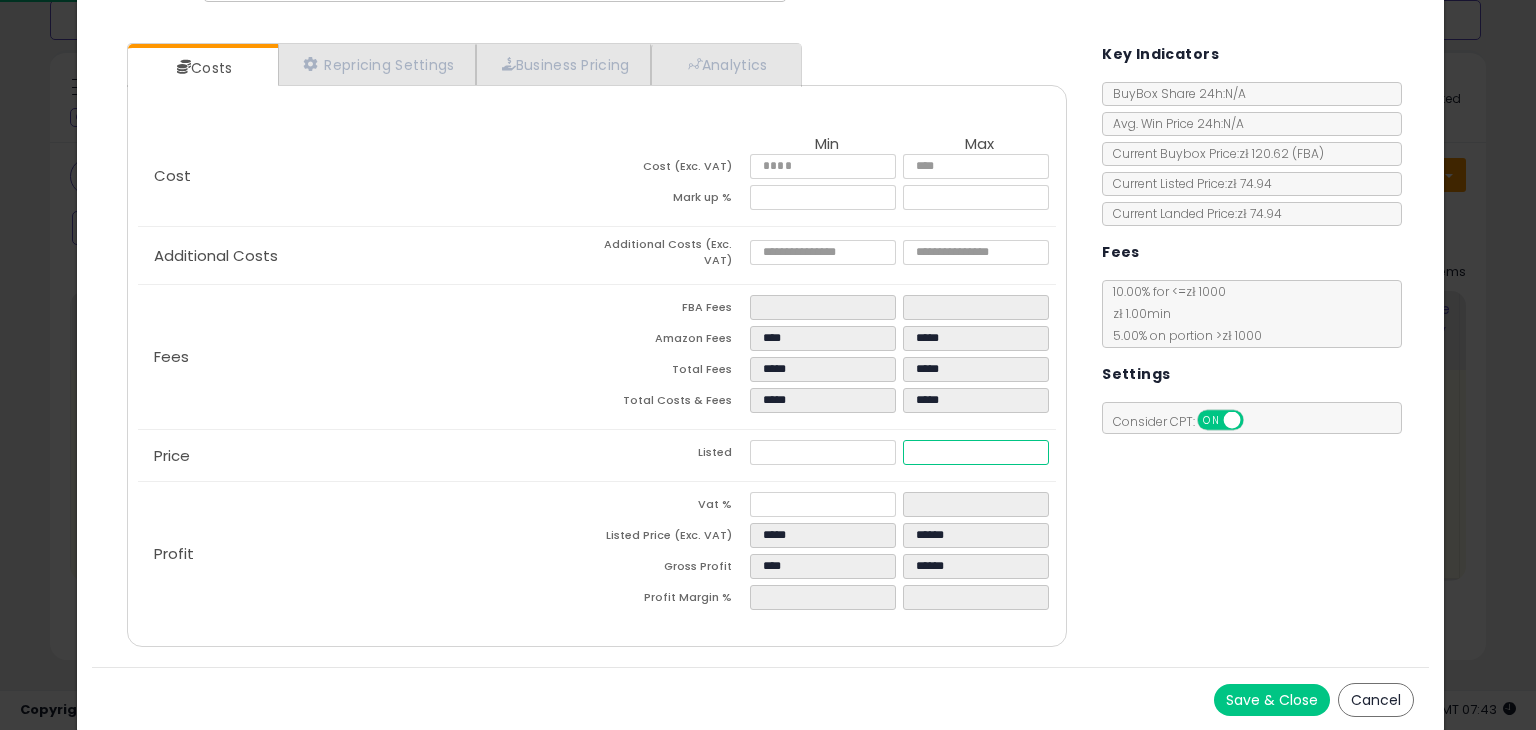 click on "******" at bounding box center (975, 452) 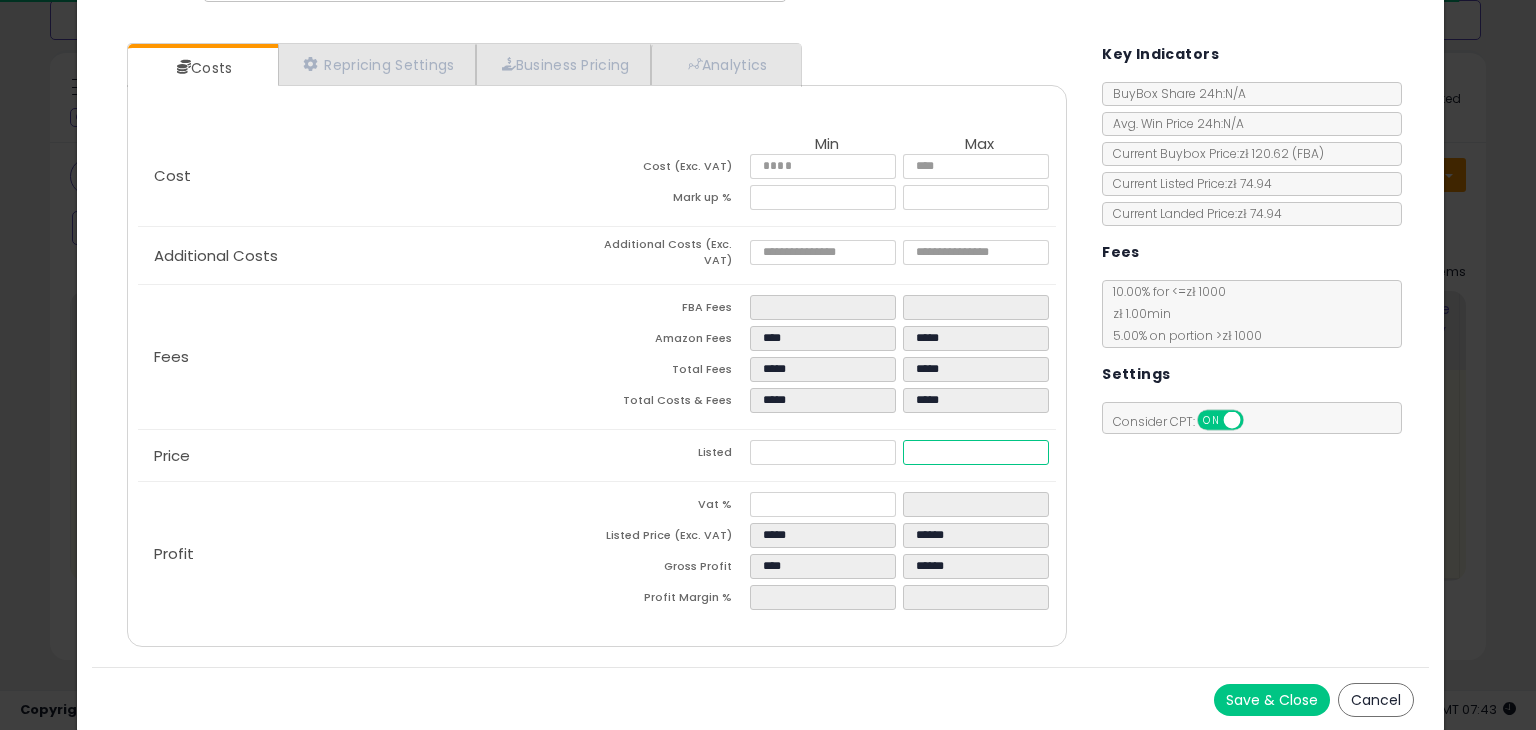 type on "****" 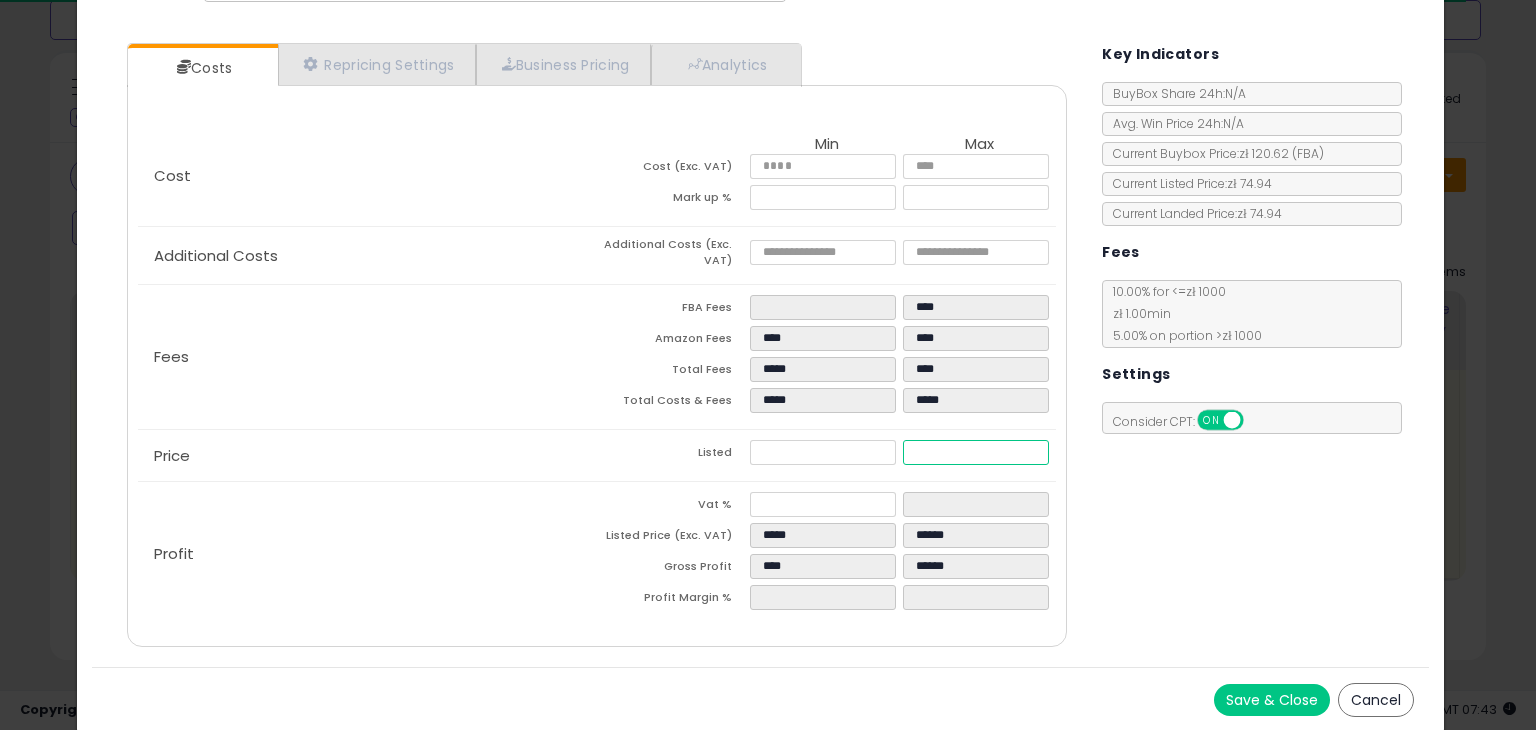 type on "****" 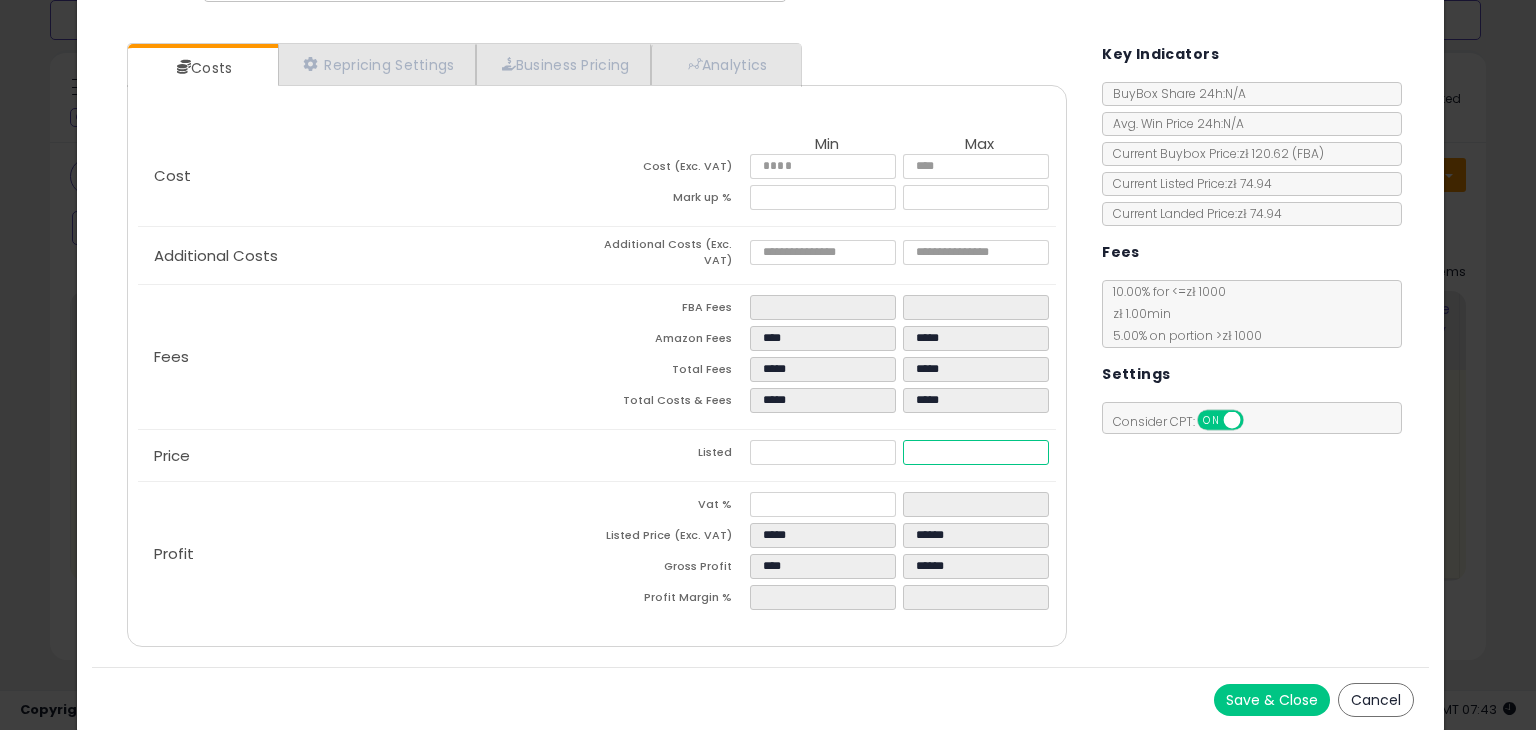 type on "*****" 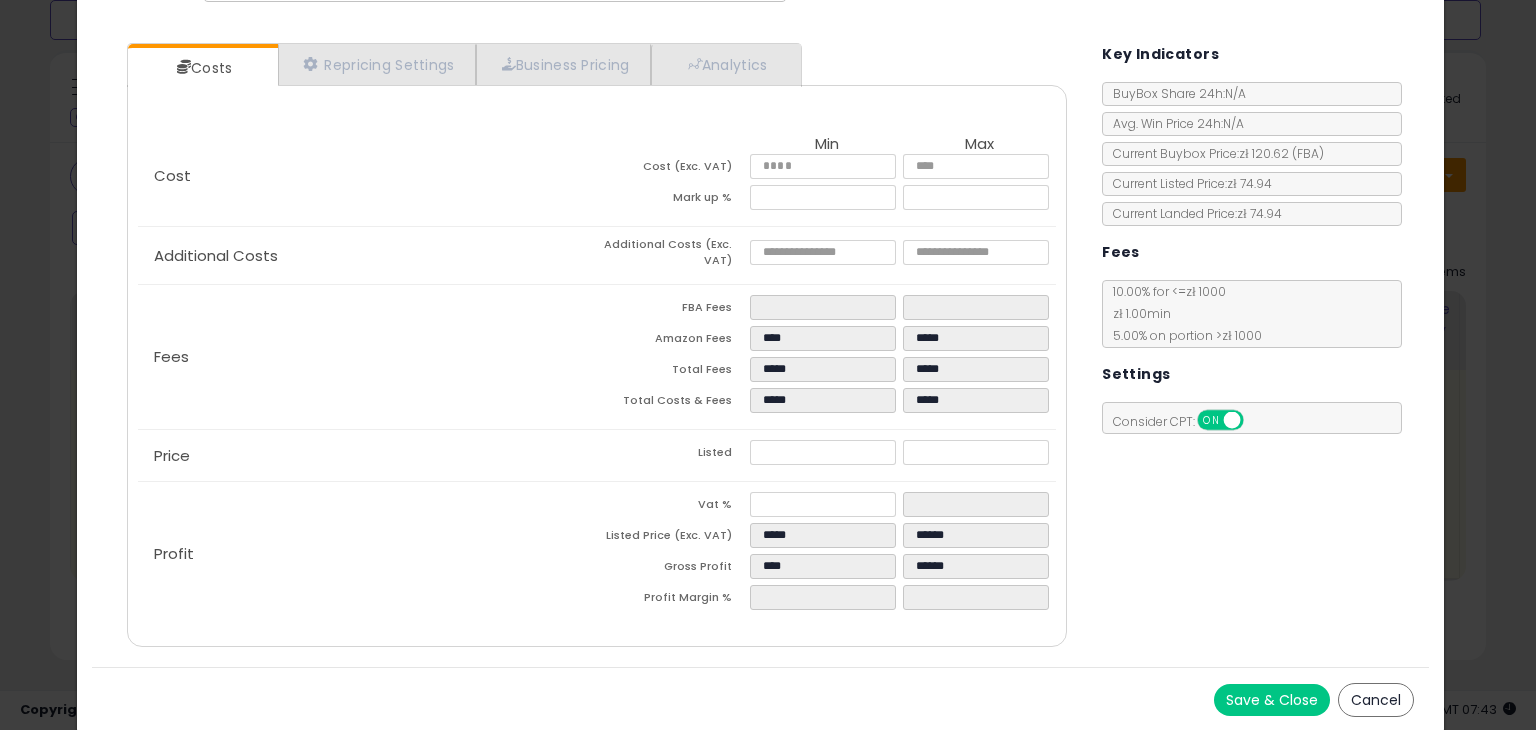 type on "******" 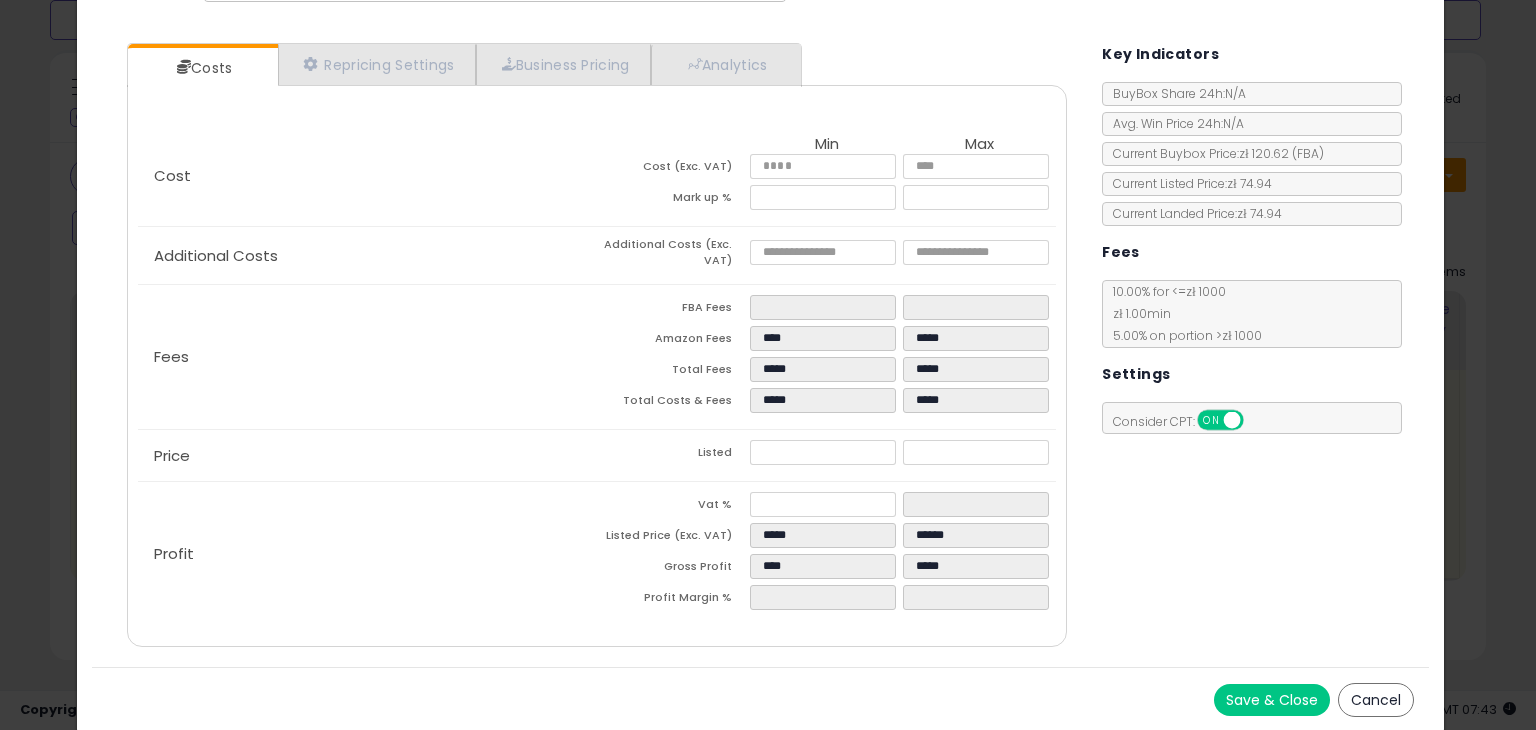click on "Costs
Repricing Settings
Business Pricing
Analytics
Cost" at bounding box center (760, 347) 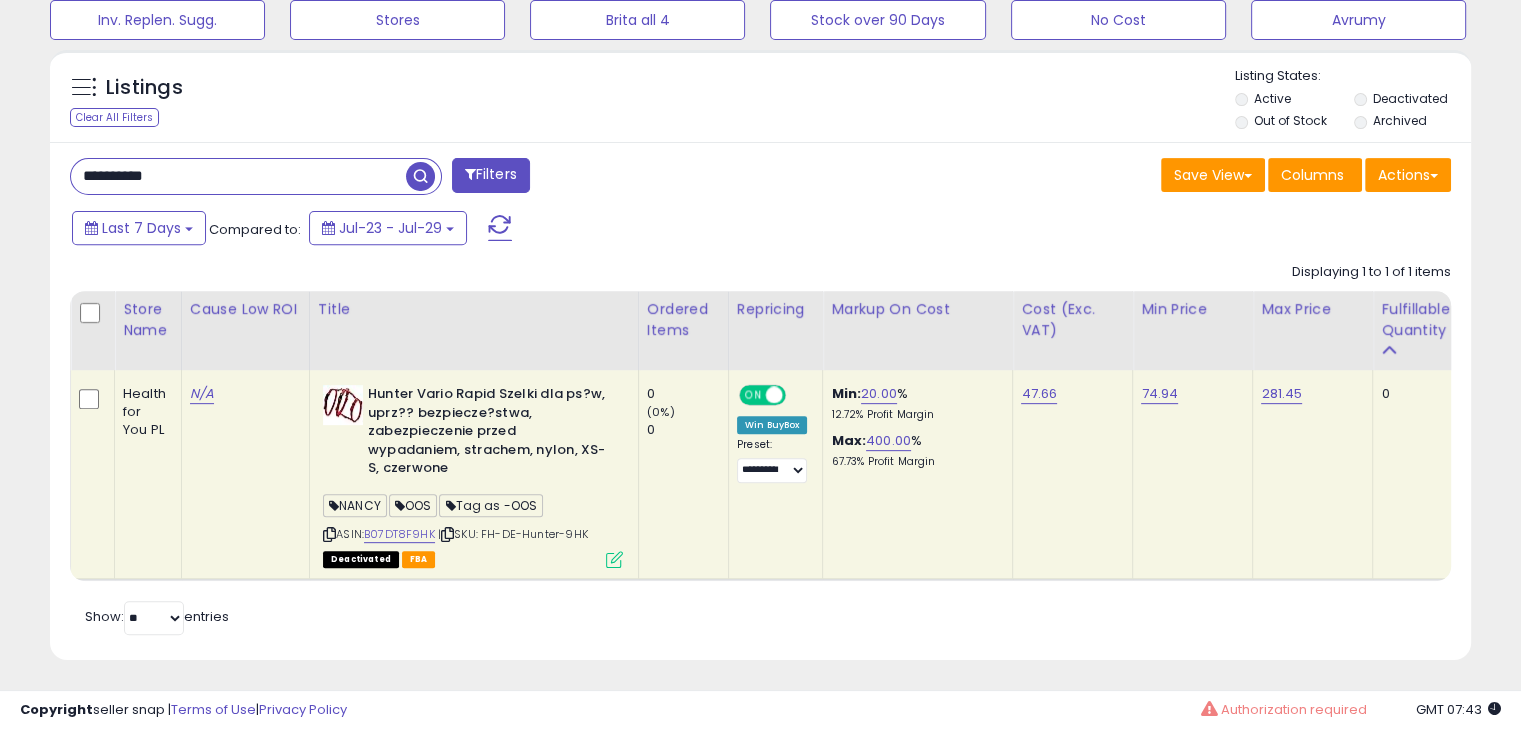 scroll, scrollTop: 409, scrollLeft: 822, axis: both 